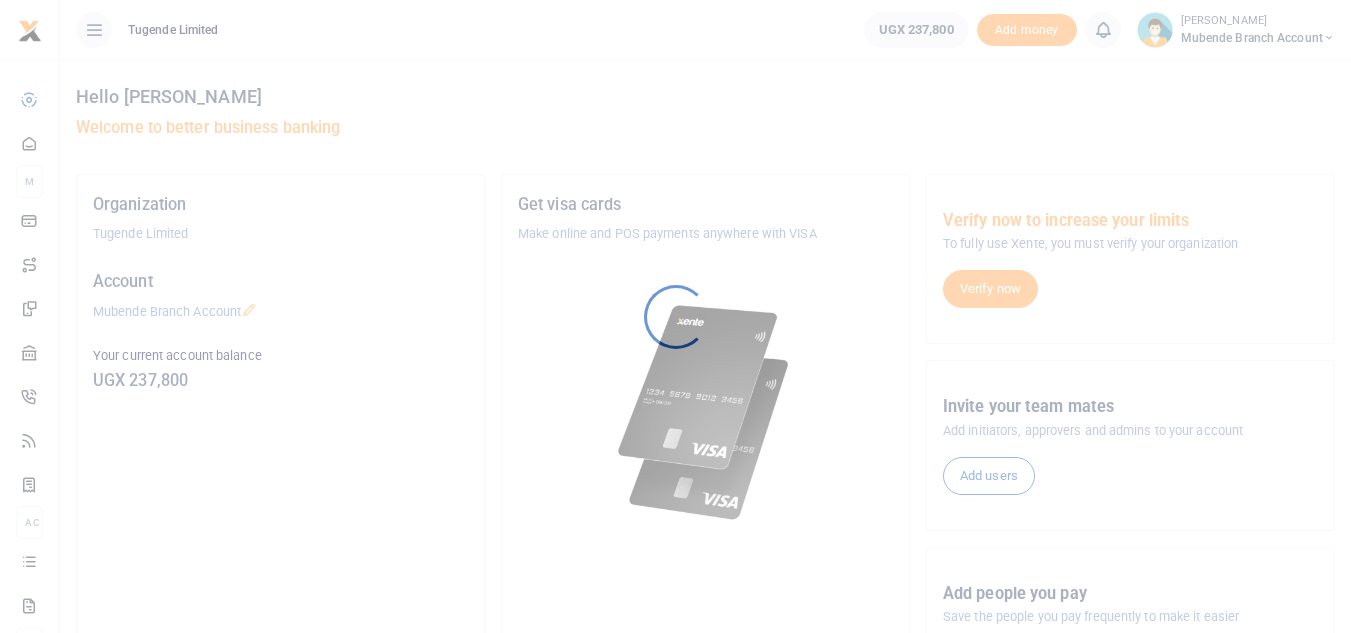 scroll, scrollTop: 0, scrollLeft: 0, axis: both 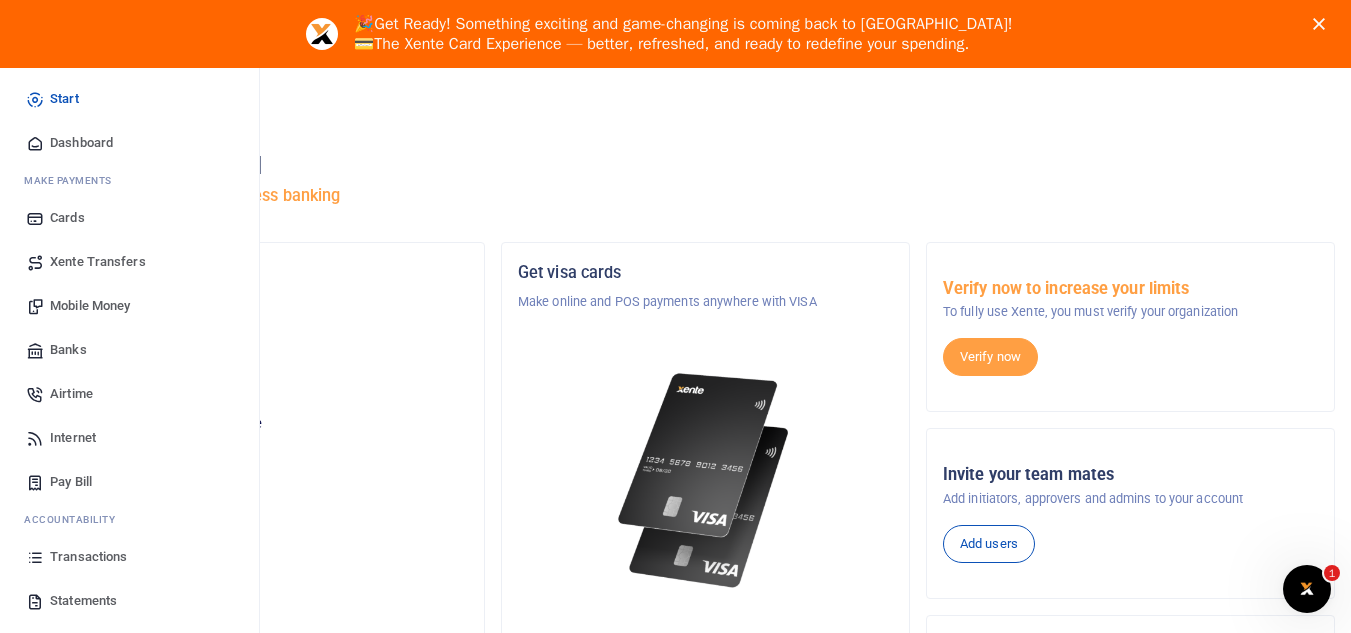 click on "Mobile Money" at bounding box center (90, 306) 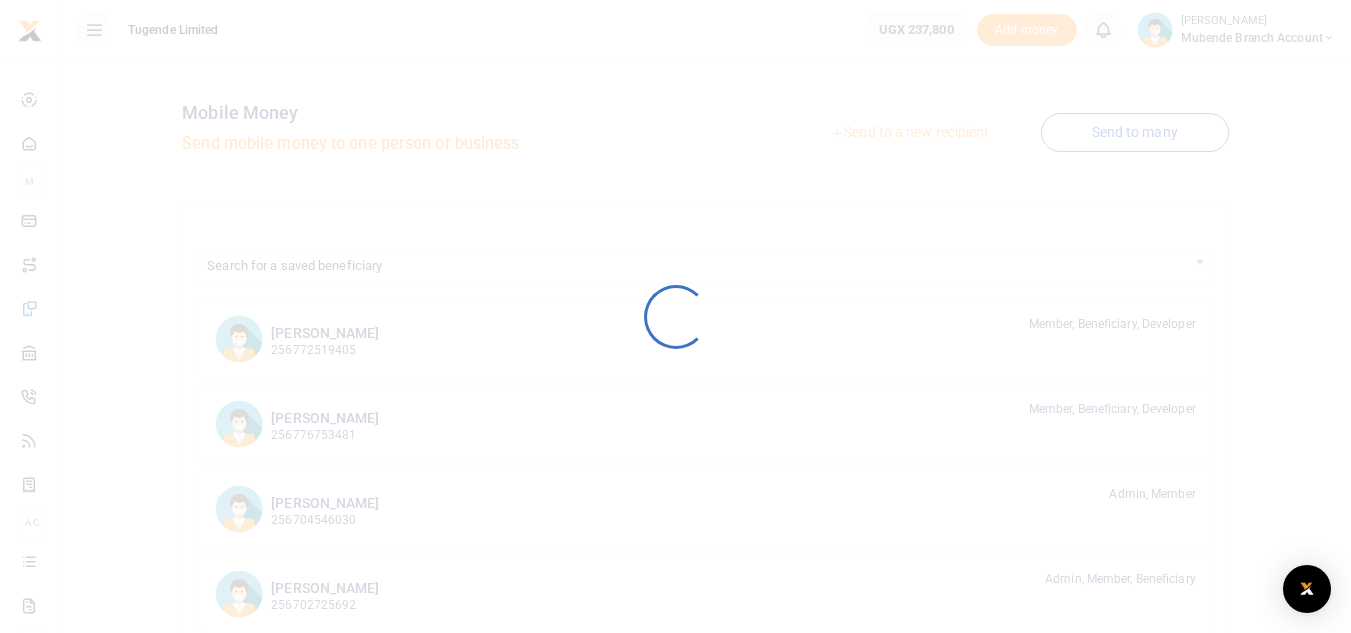 scroll, scrollTop: 0, scrollLeft: 0, axis: both 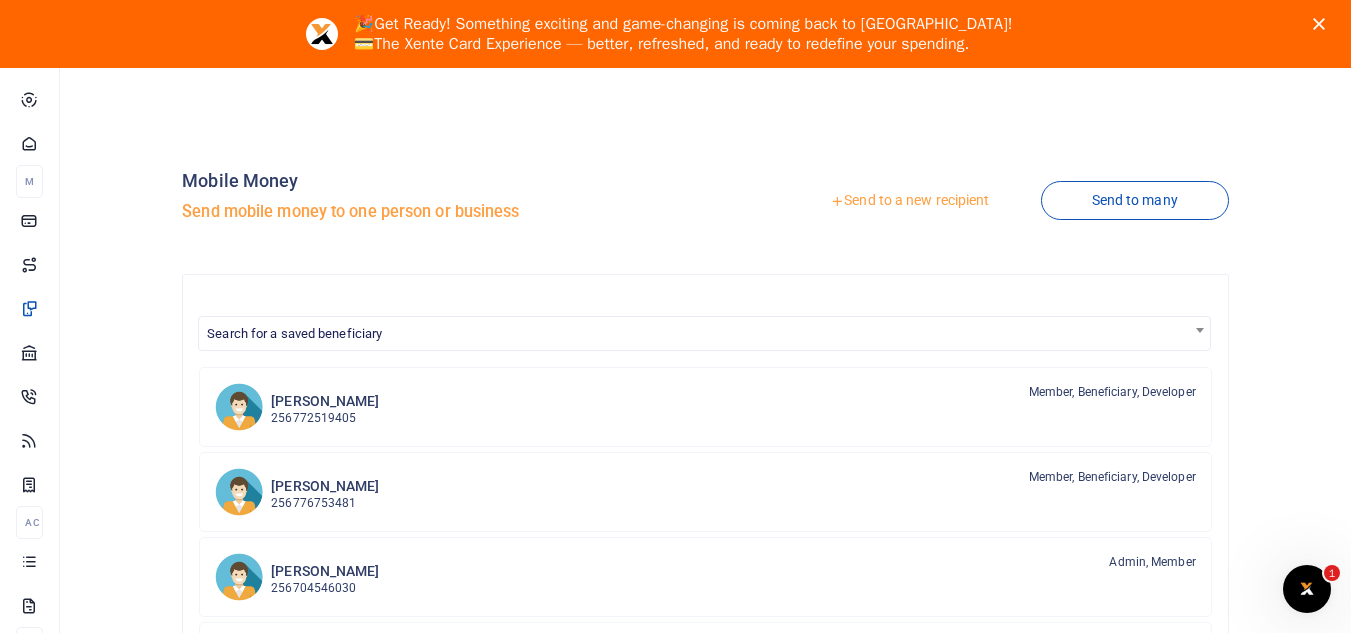 click on "Send to a new recipient" at bounding box center (909, 201) 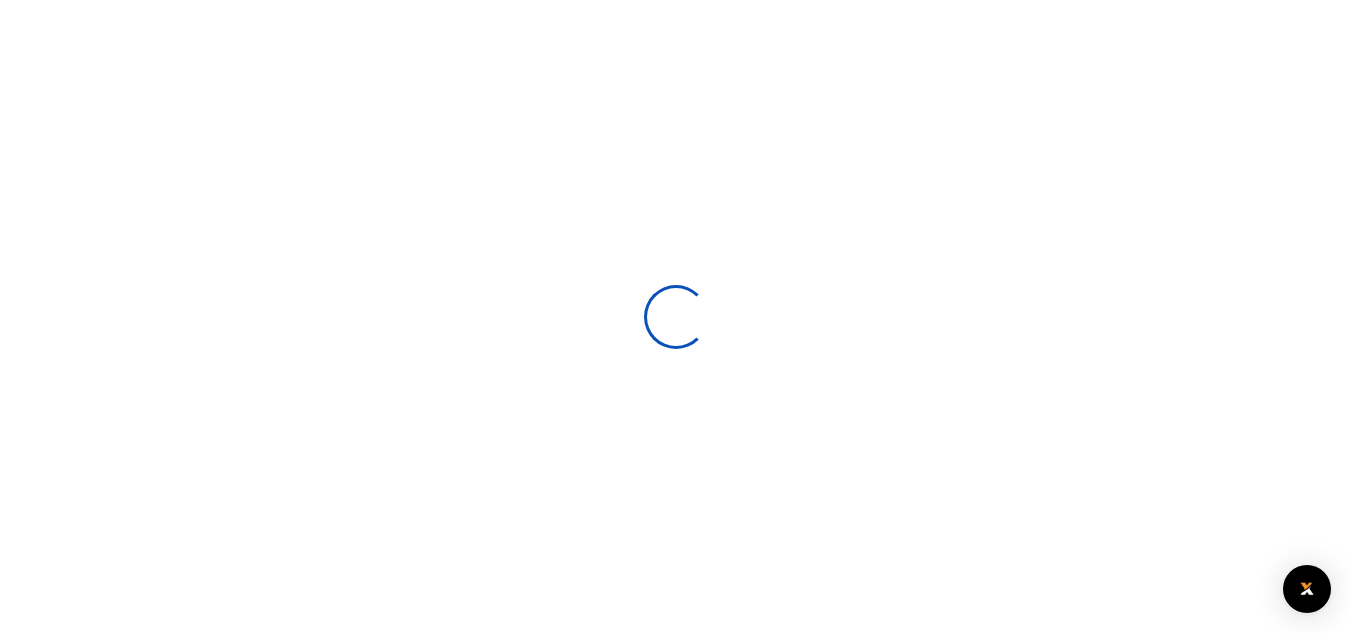 select 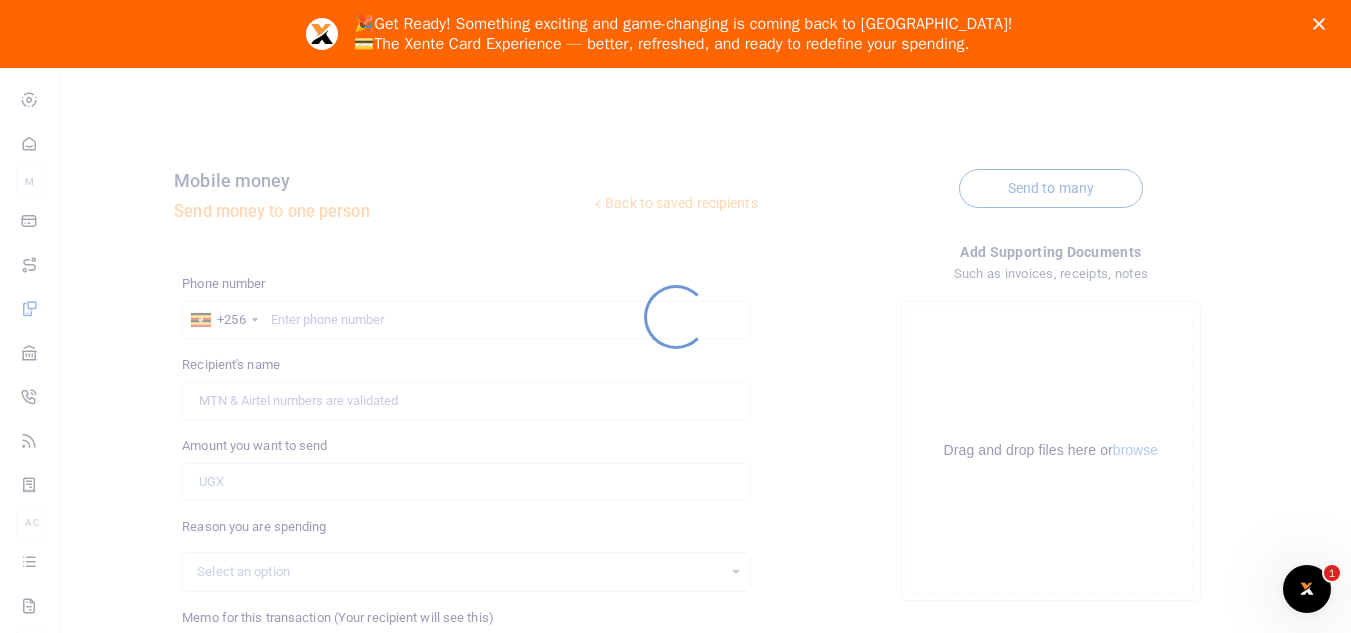 scroll, scrollTop: 0, scrollLeft: 0, axis: both 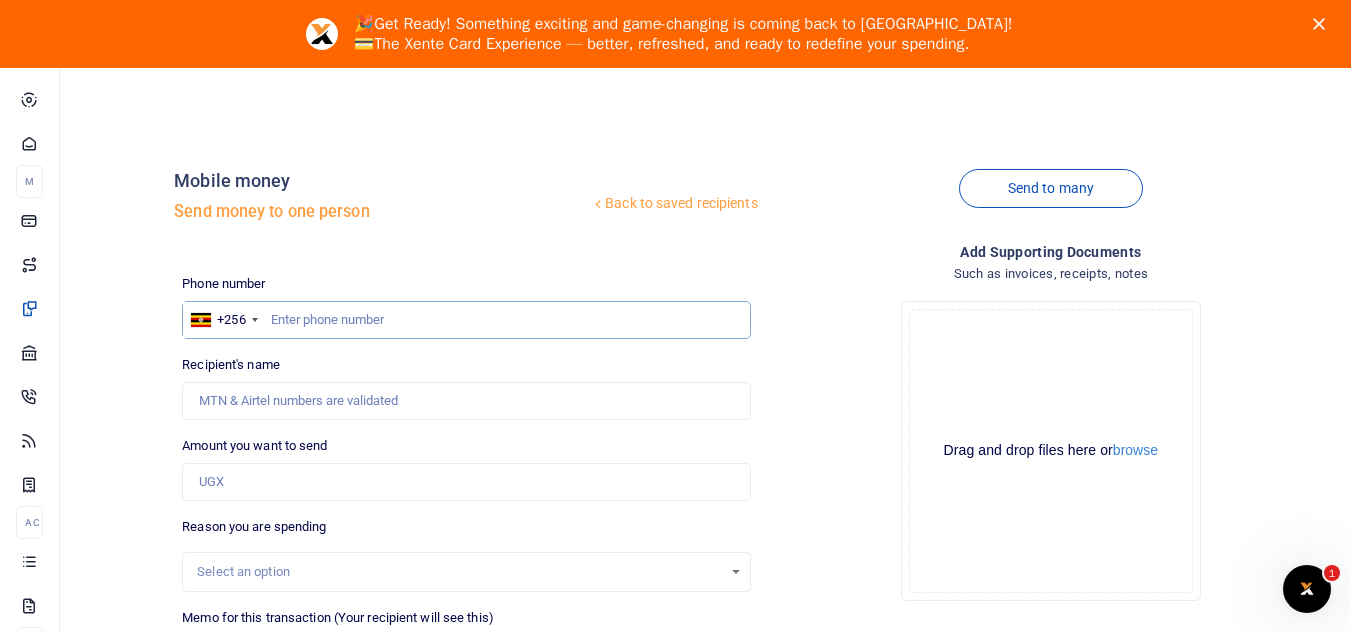 click at bounding box center [466, 320] 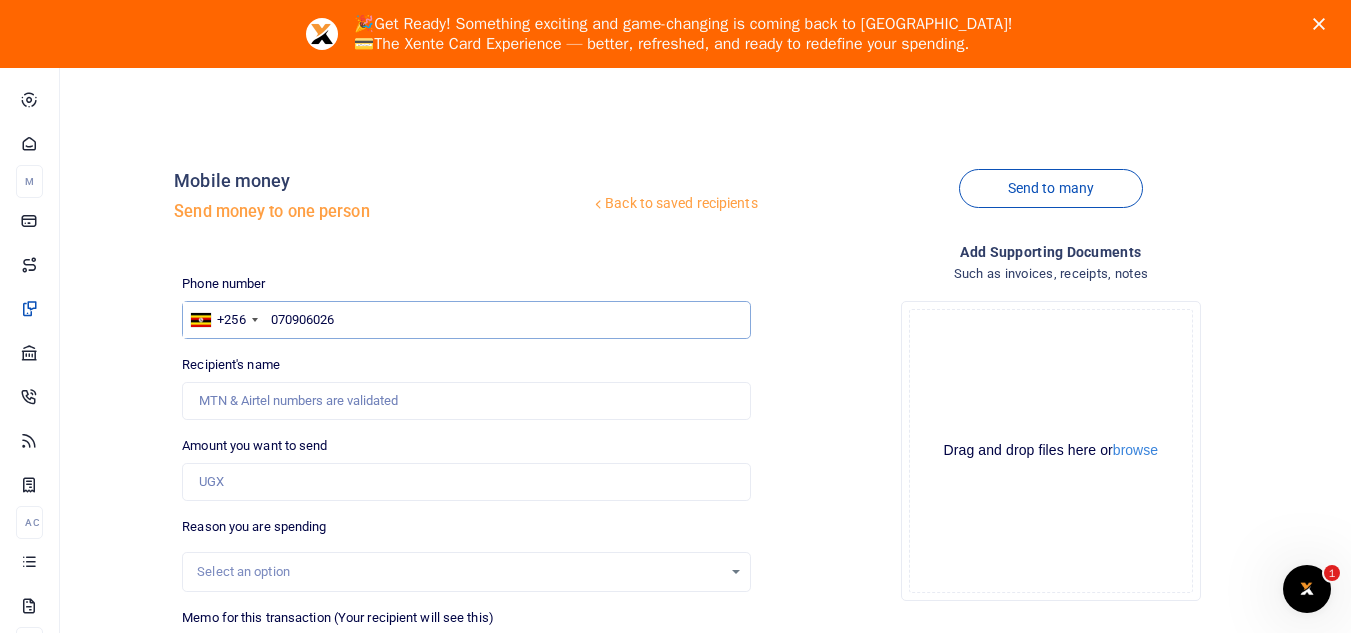 type on "0709060266" 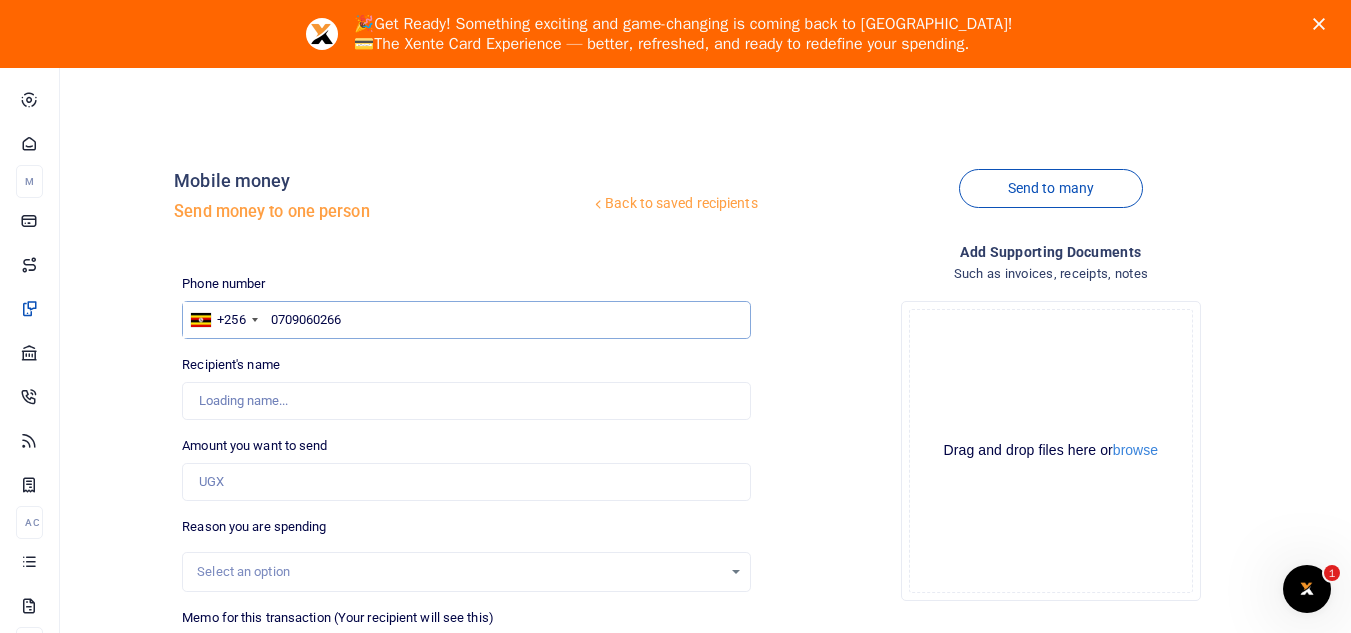 type on "Richard Munyirwa" 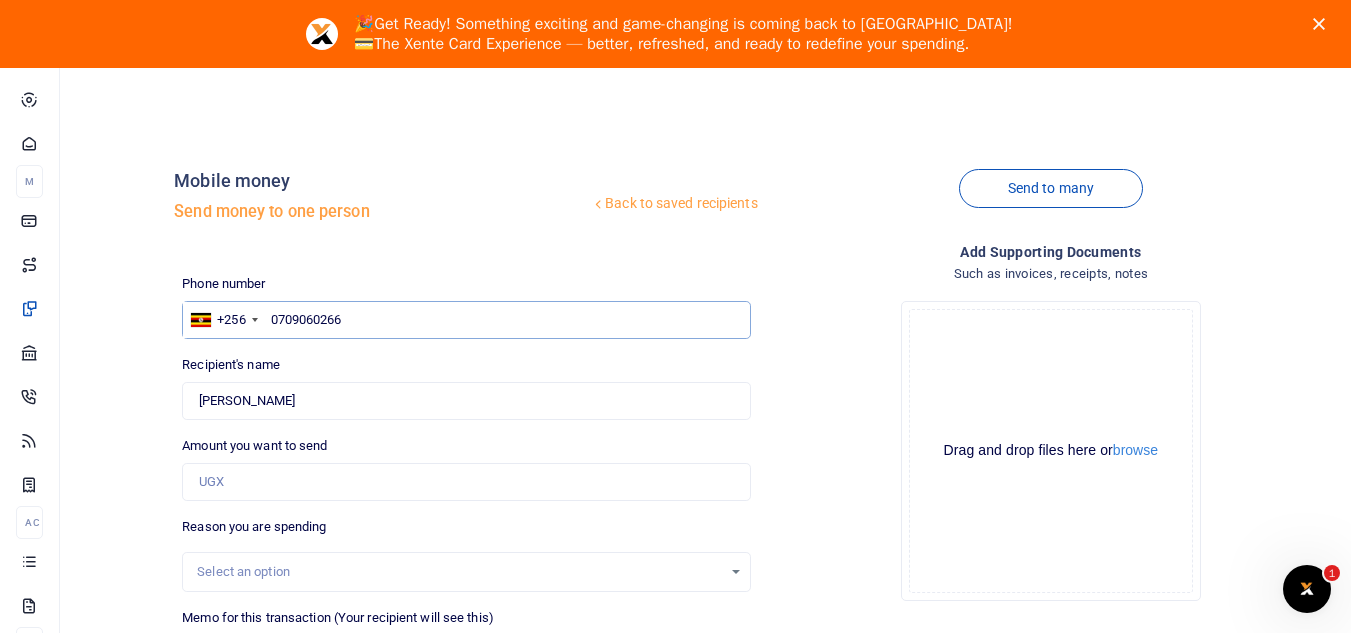 click on "0709060266" at bounding box center [466, 320] 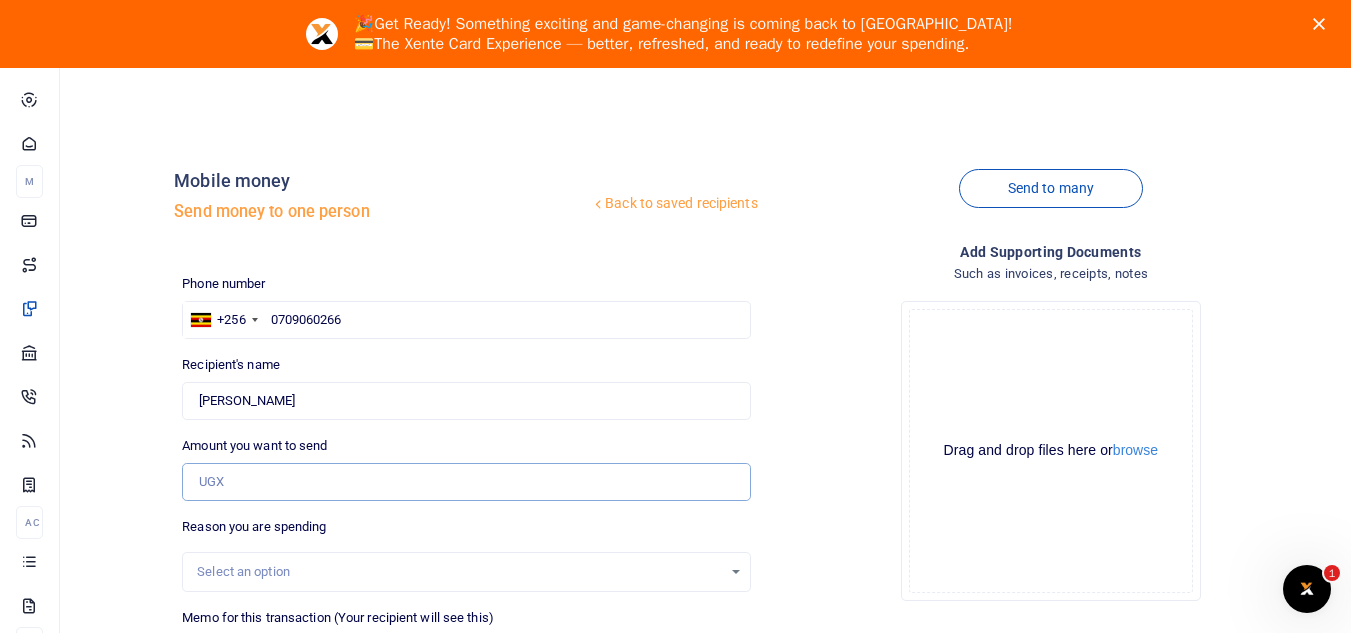 click on "Amount you want to send" at bounding box center [466, 482] 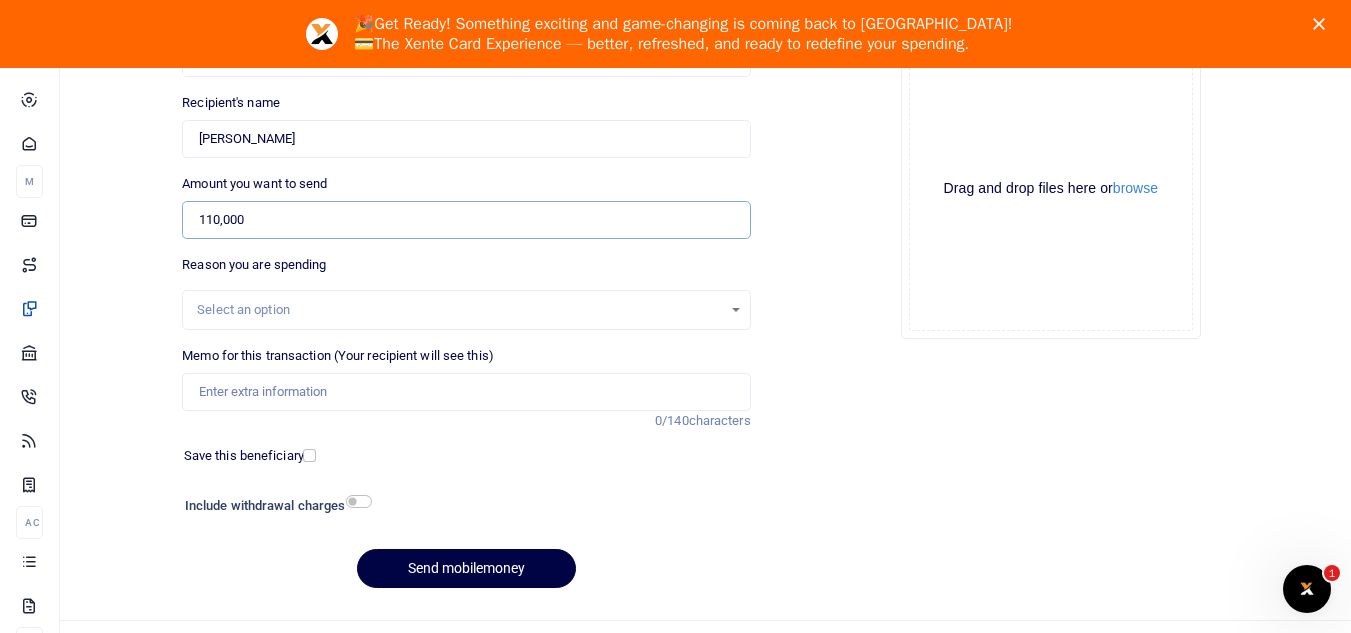scroll, scrollTop: 267, scrollLeft: 0, axis: vertical 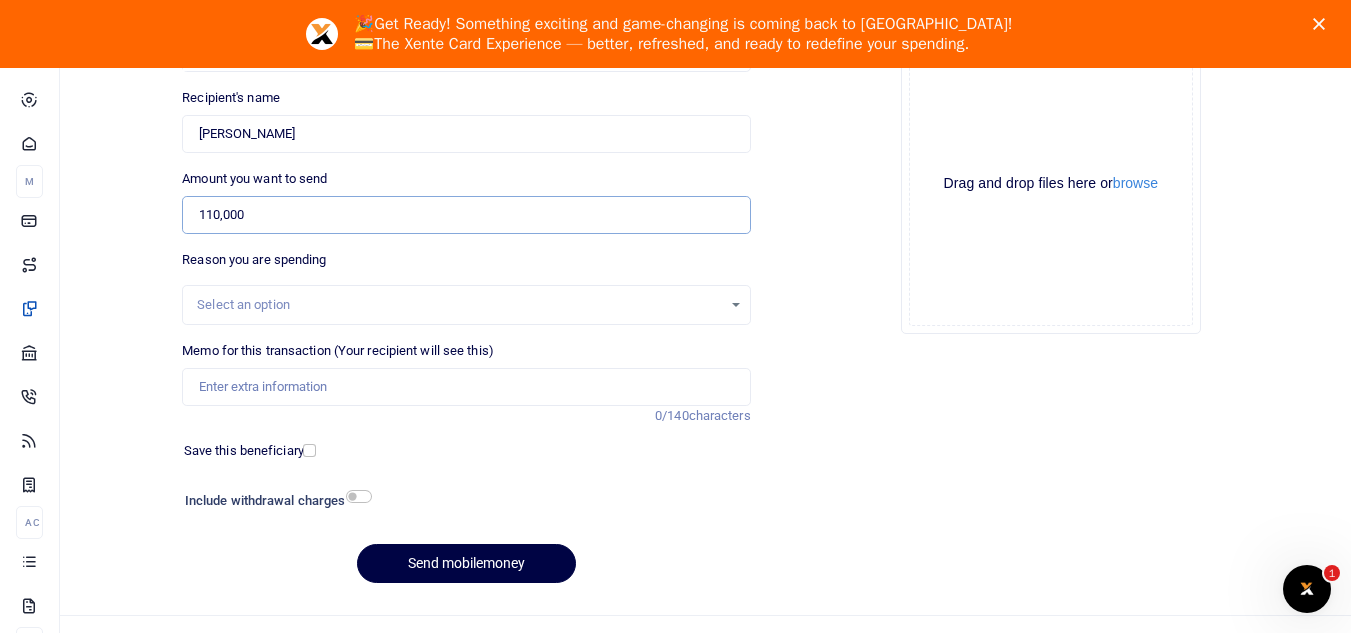 type on "110,000" 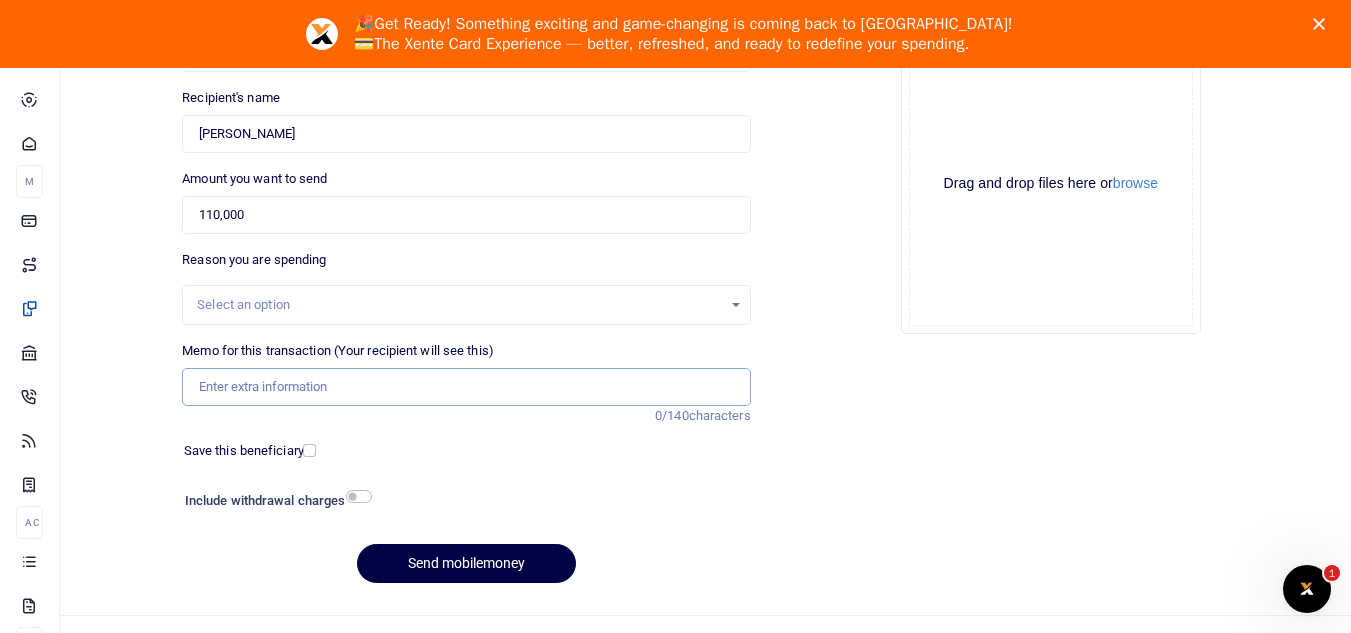 click on "Memo for this transaction (Your recipient will see this)" at bounding box center [466, 387] 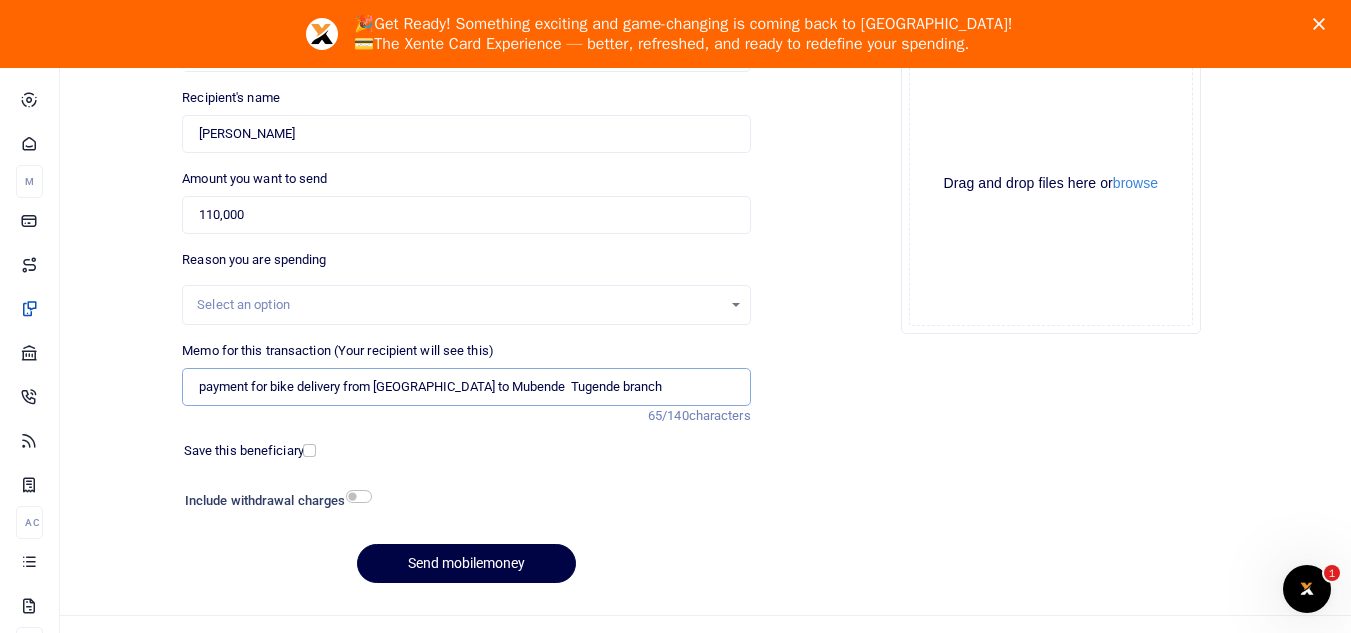 click on "payment for bike delivery from Mityana to Mubende  Tugende branch" at bounding box center [466, 387] 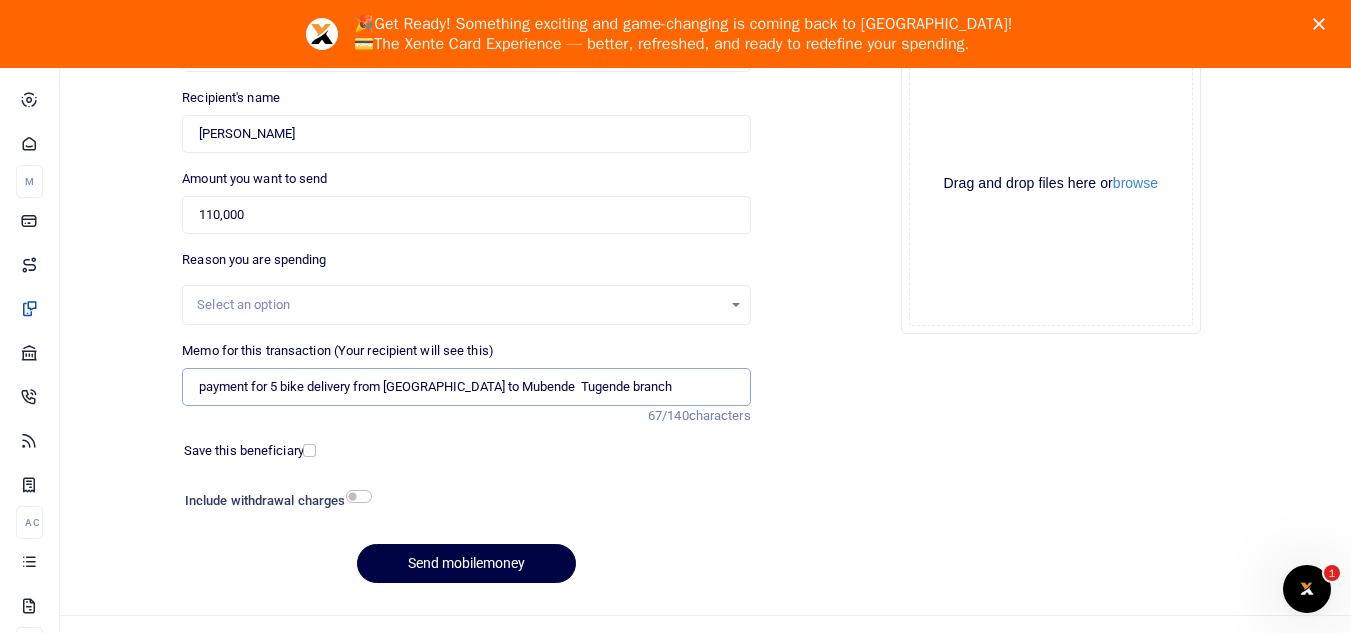 click on "payment for 5 bike delivery from Mityana to Mubende  Tugende branch" at bounding box center (466, 387) 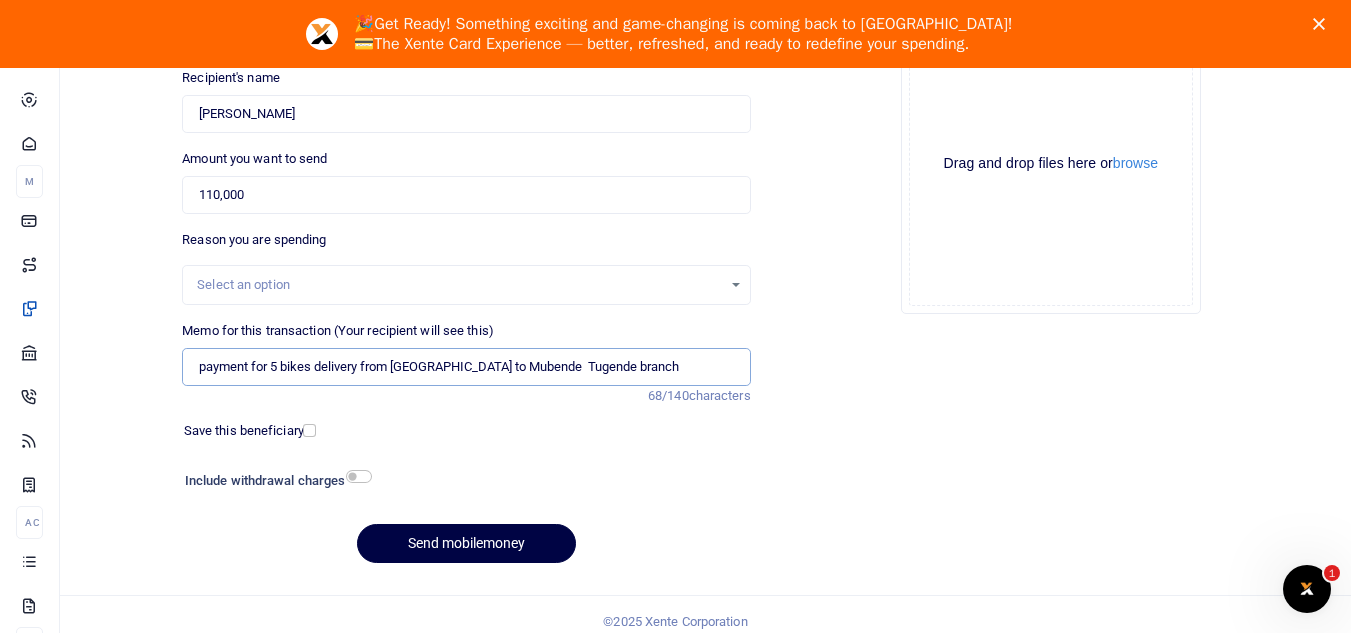 scroll, scrollTop: 301, scrollLeft: 0, axis: vertical 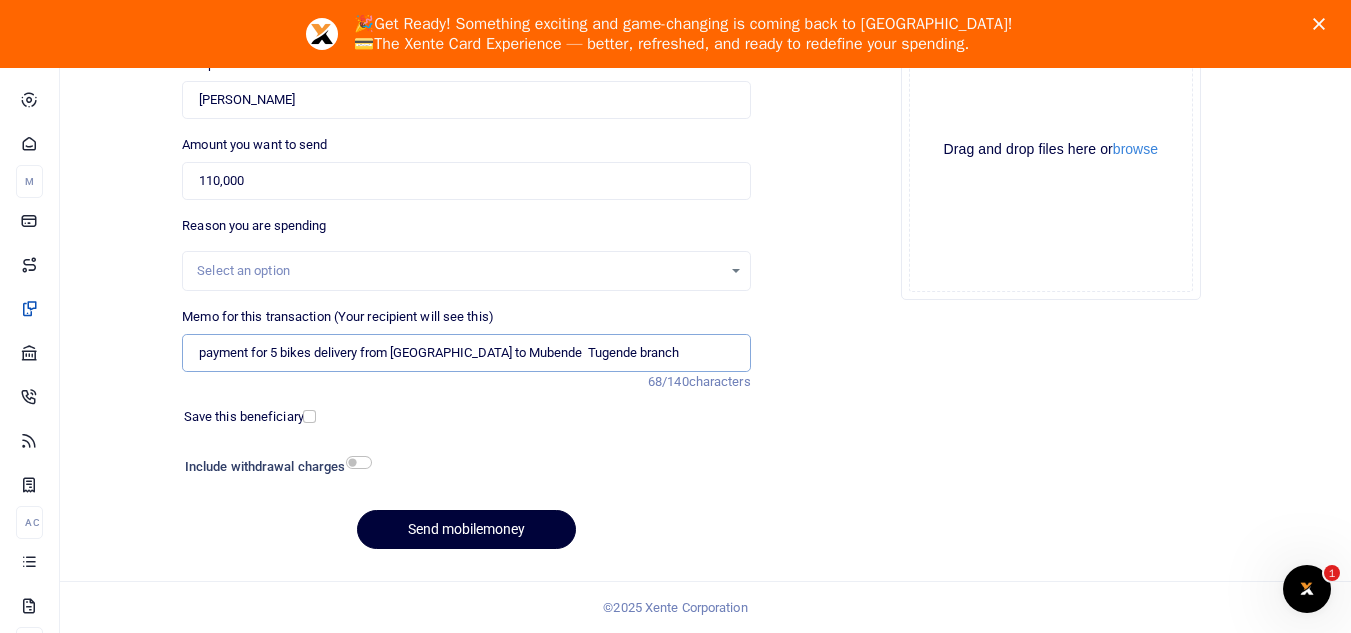 type on "payment for 5 bikes delivery from Mityana to Mubende  Tugende branch" 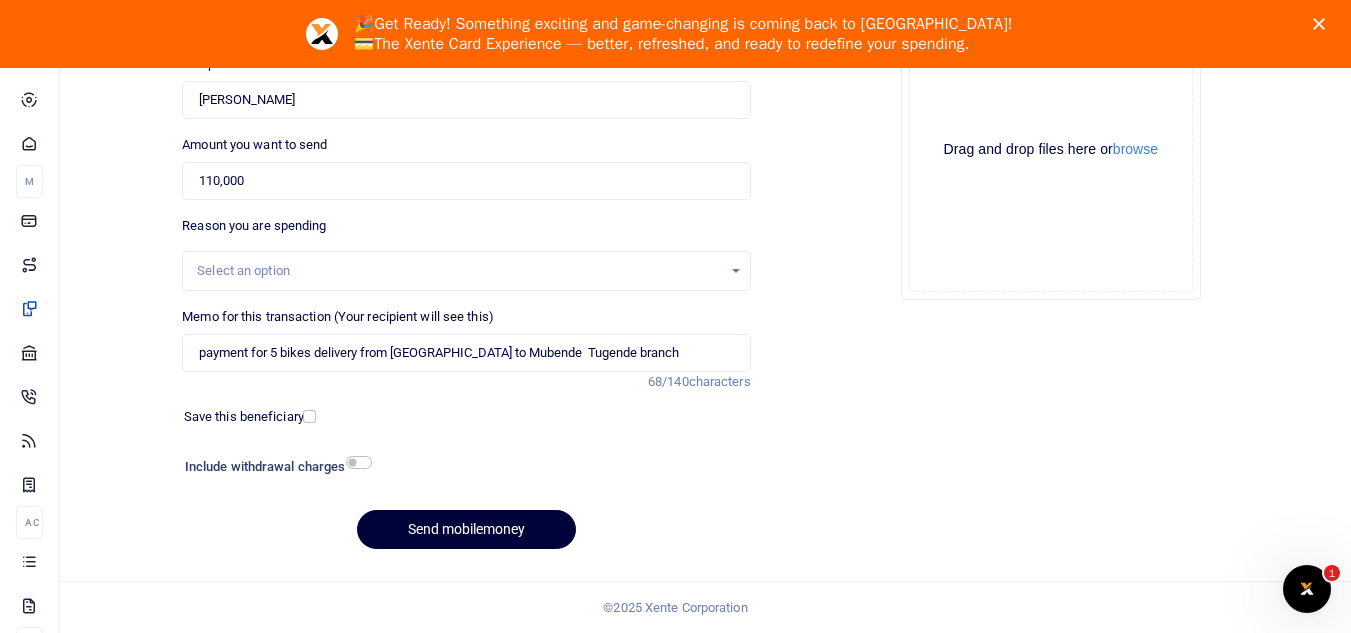 click on "Send mobilemoney" at bounding box center (466, 529) 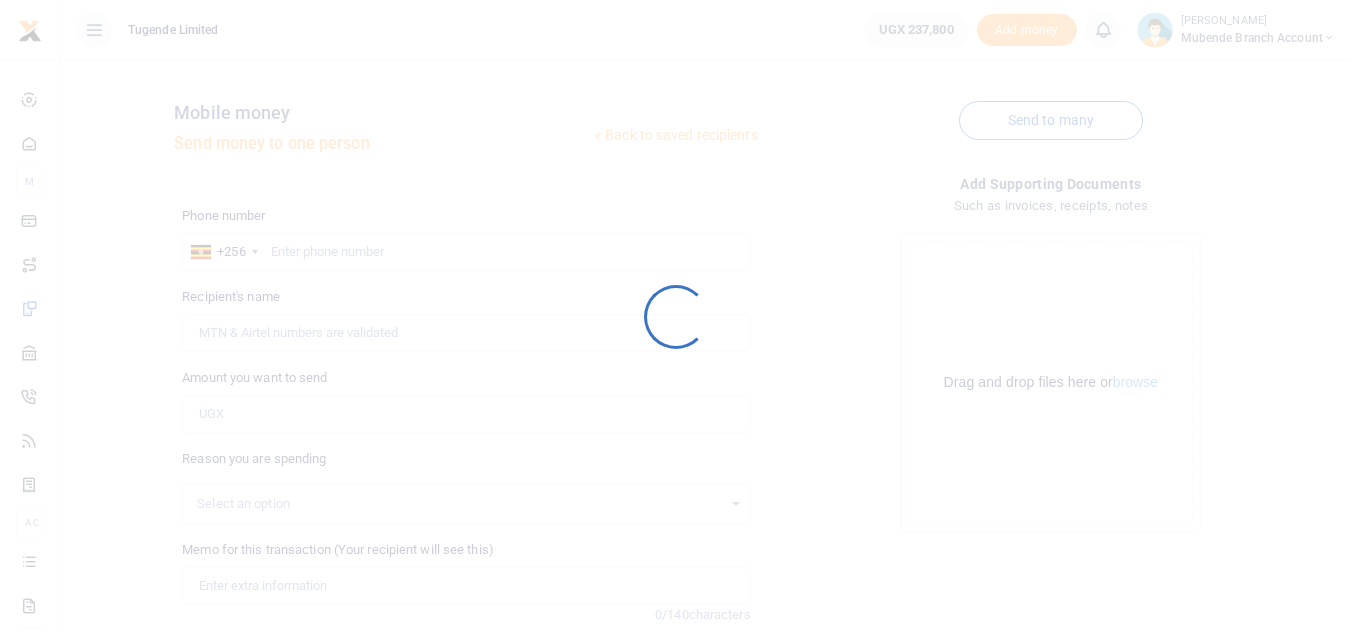 scroll, scrollTop: 233, scrollLeft: 0, axis: vertical 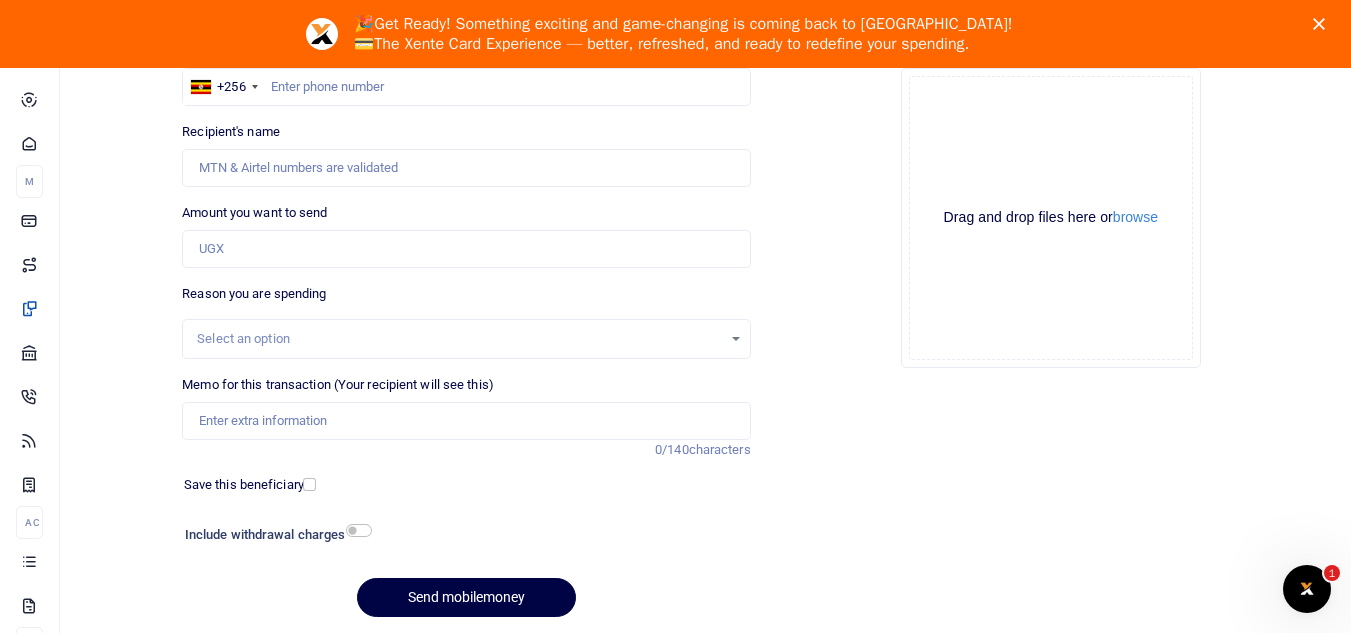 click on "🎉  Get Ready! Something exciting and game-changing is coming back to Xente! 💳  The Xente Card Experience — better, refreshed, and ready to redefine your spending." at bounding box center (675, 34) 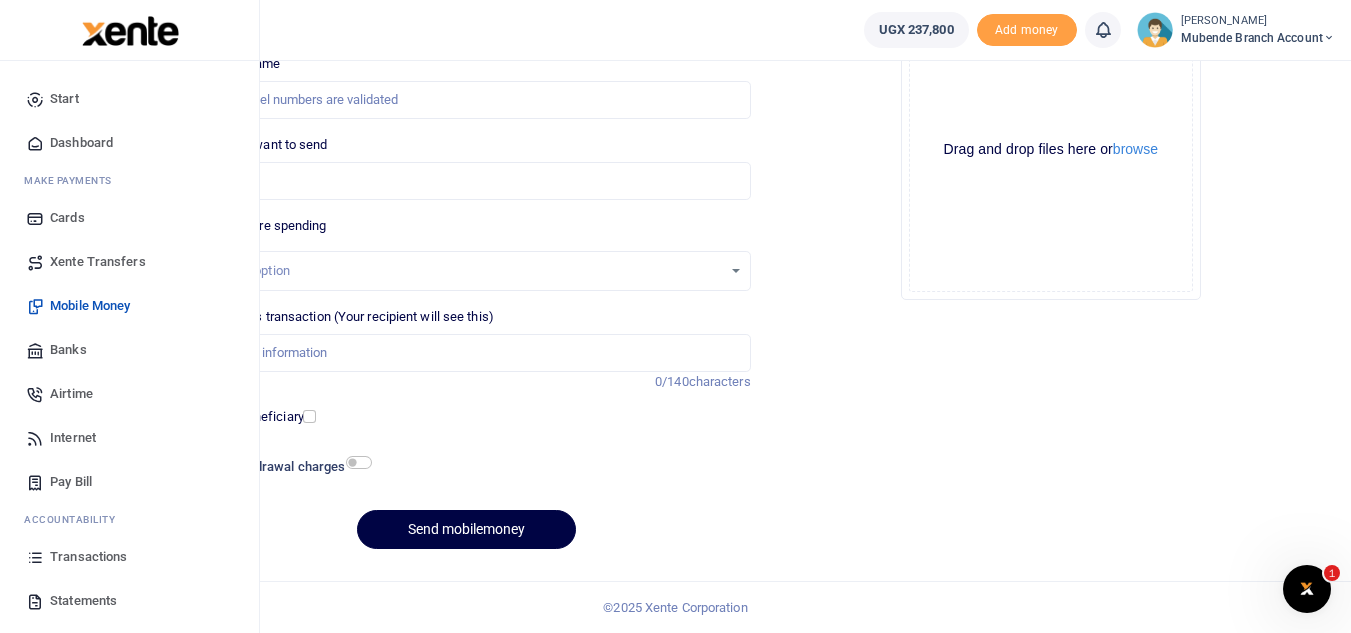 click on "Transactions" at bounding box center [88, 557] 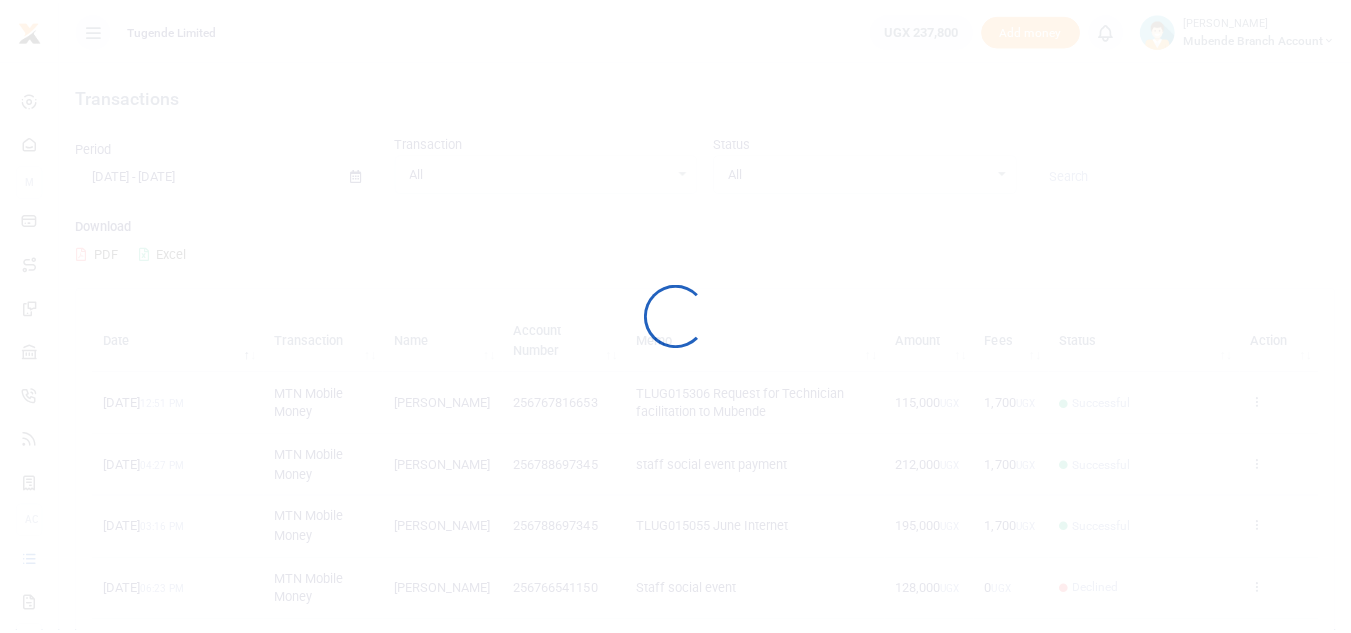 scroll, scrollTop: 0, scrollLeft: 0, axis: both 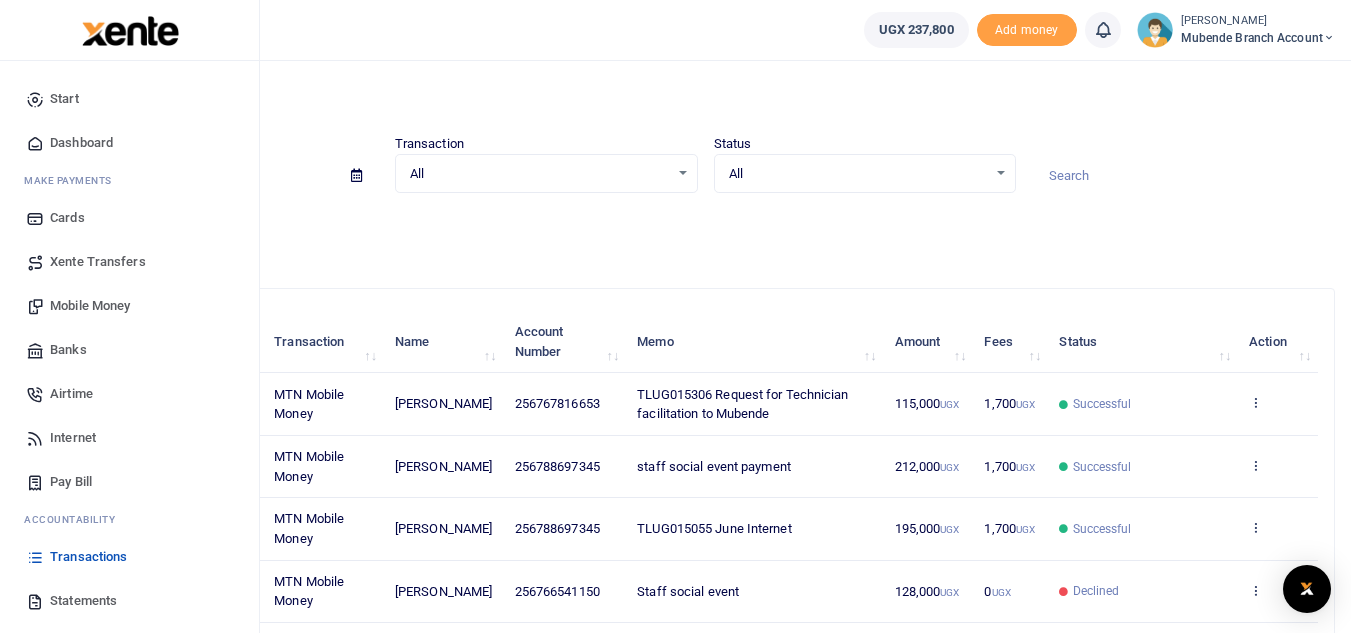 click on "Statements" at bounding box center [83, 601] 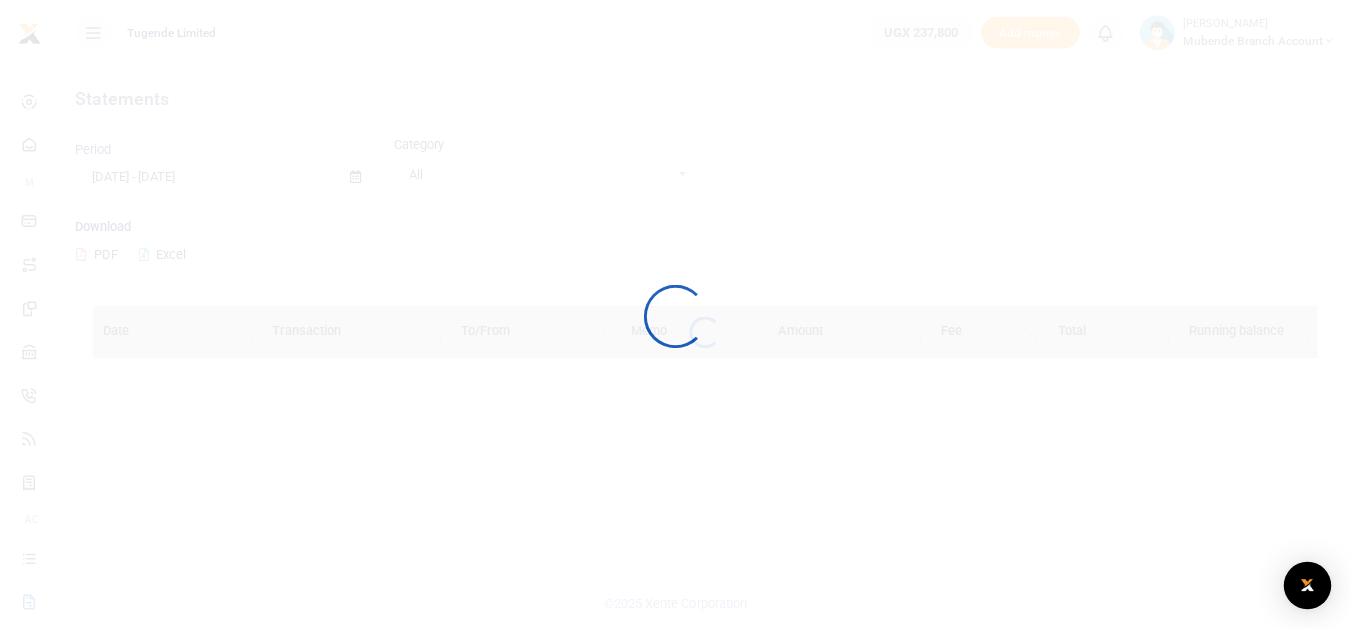 scroll, scrollTop: 0, scrollLeft: 0, axis: both 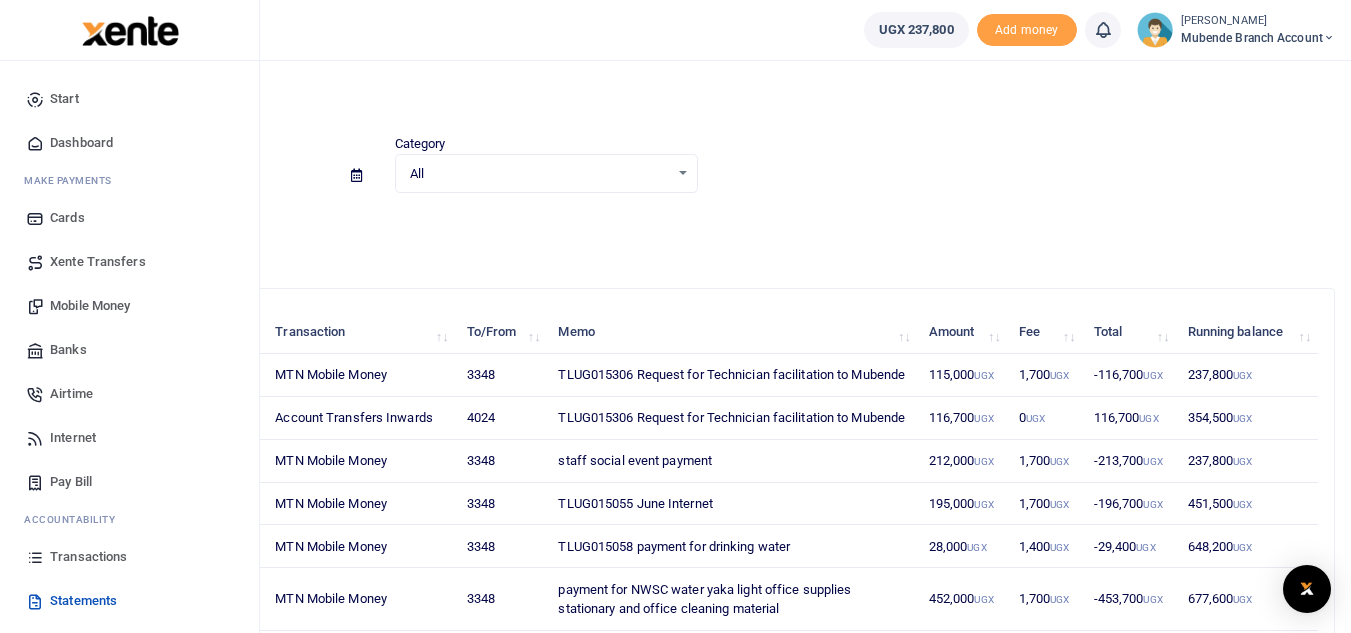 click on "Transactions" at bounding box center (88, 557) 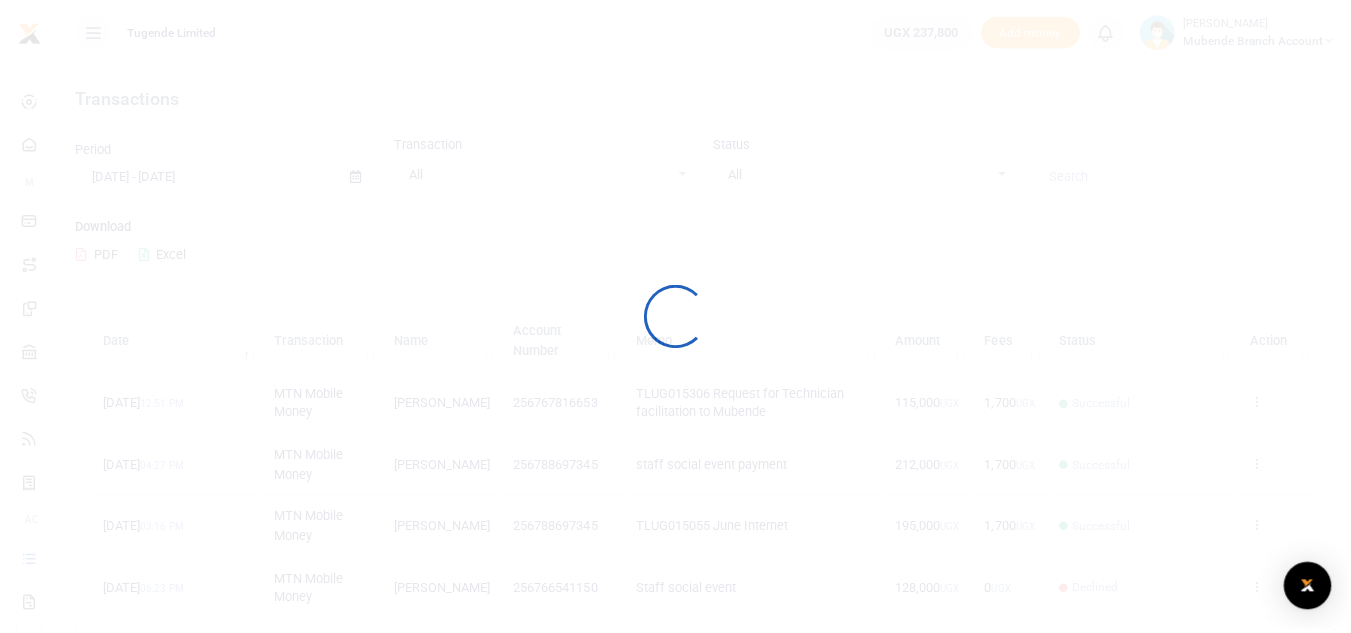 scroll, scrollTop: 0, scrollLeft: 0, axis: both 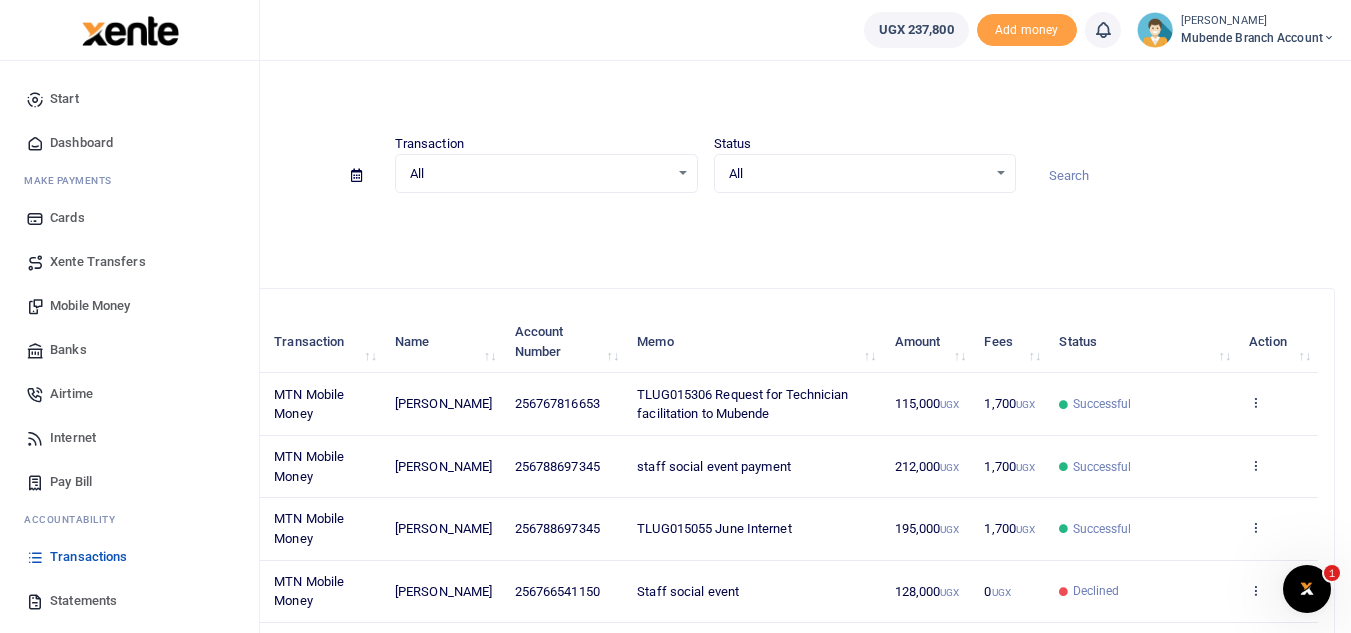 click on "Mobile Money" at bounding box center (90, 306) 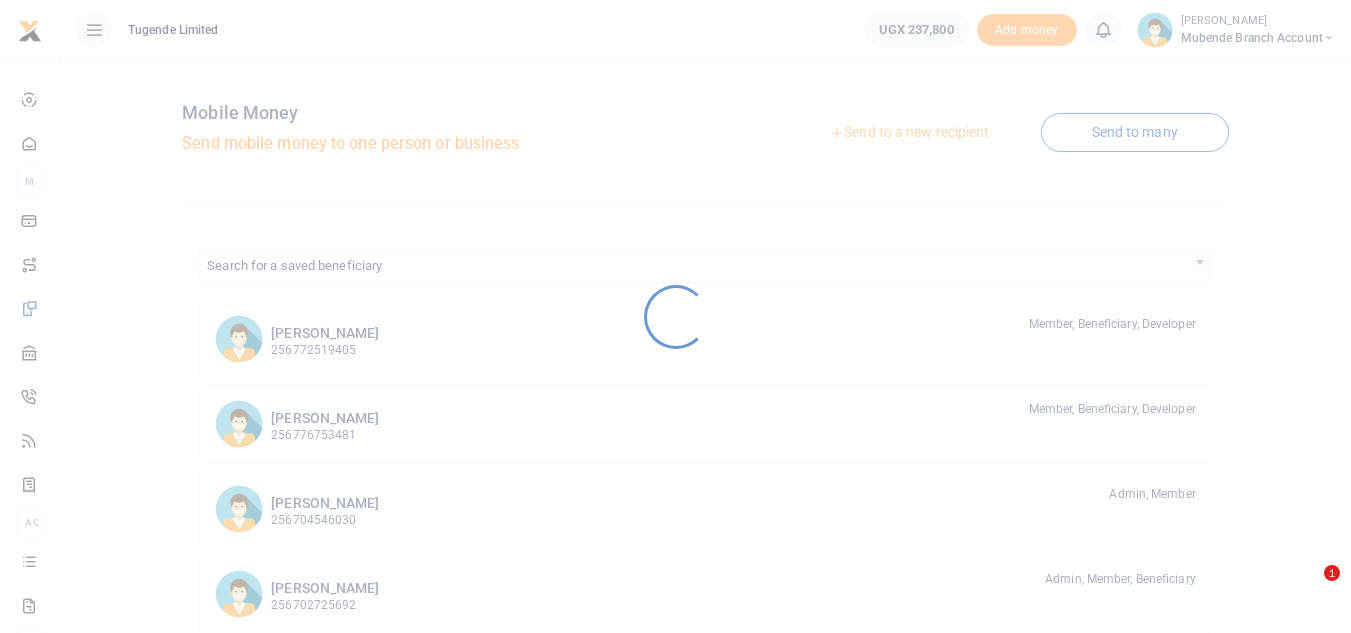 scroll, scrollTop: 0, scrollLeft: 0, axis: both 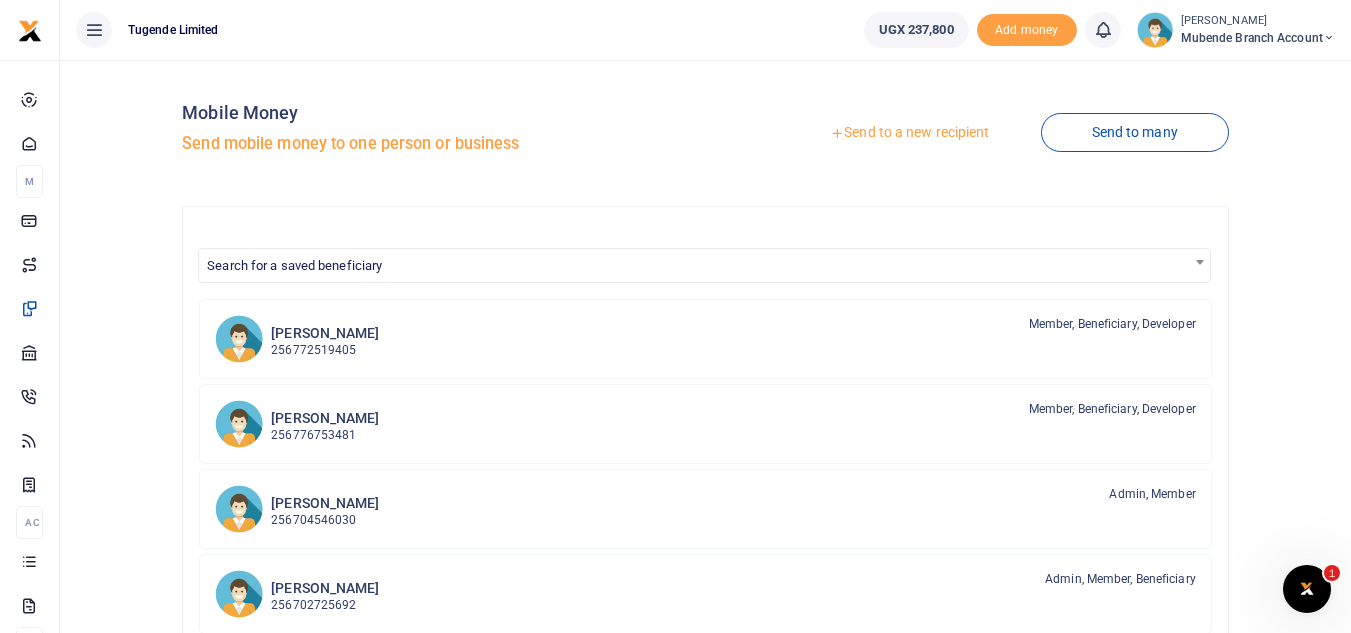 click on "Send to a new recipient" at bounding box center [909, 133] 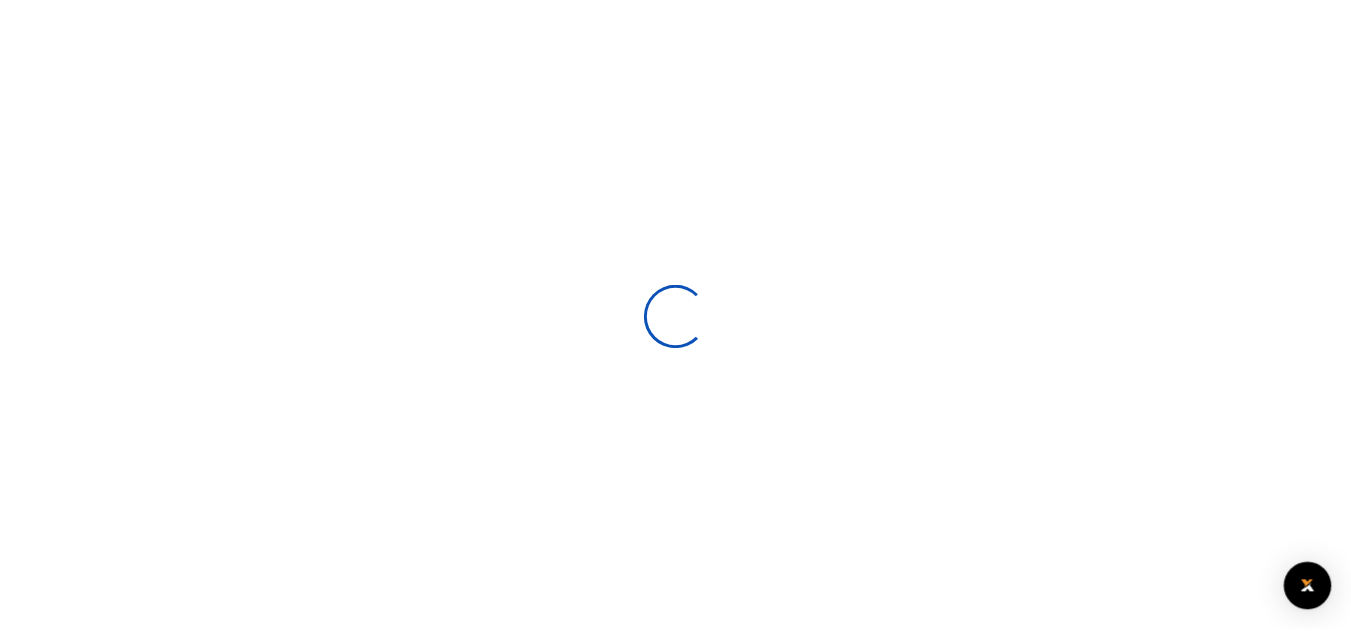 scroll, scrollTop: 0, scrollLeft: 0, axis: both 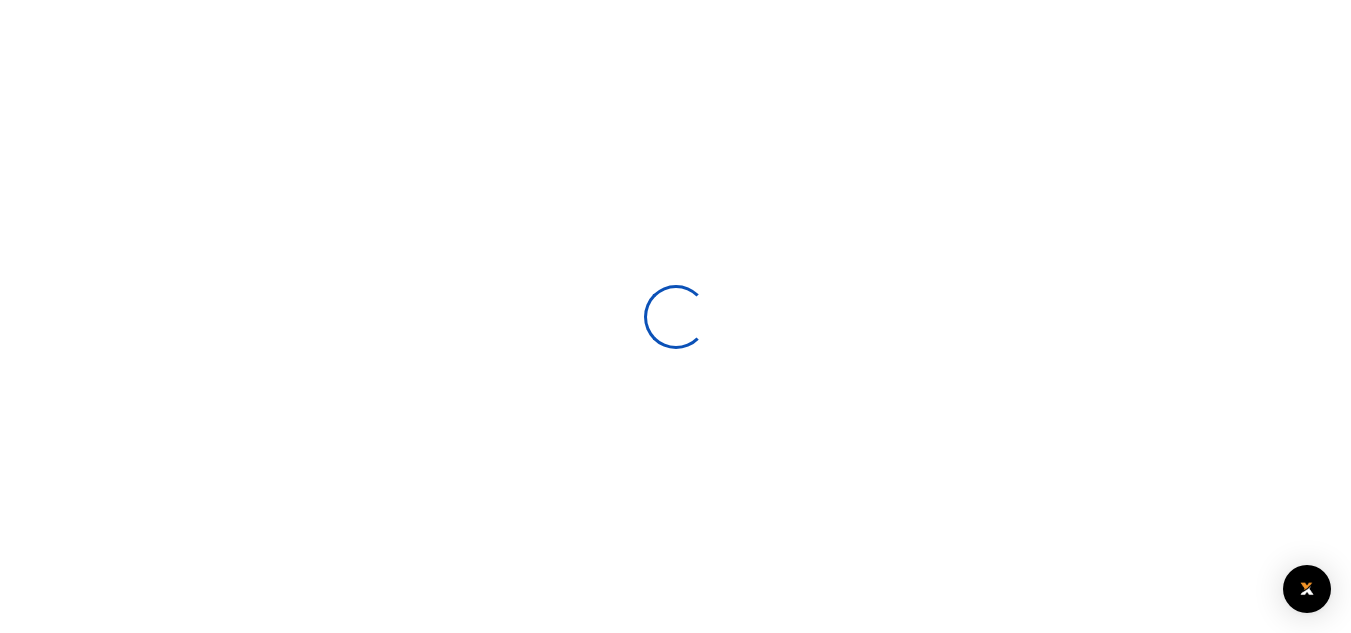 select 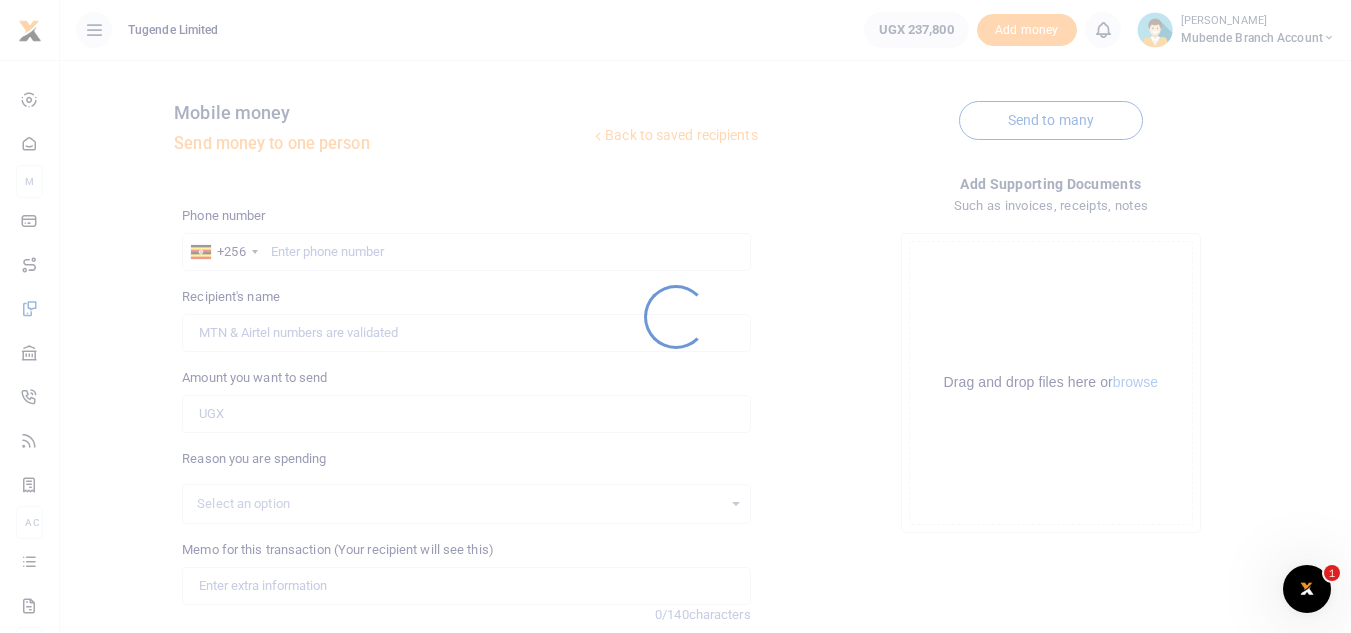 scroll, scrollTop: 0, scrollLeft: 0, axis: both 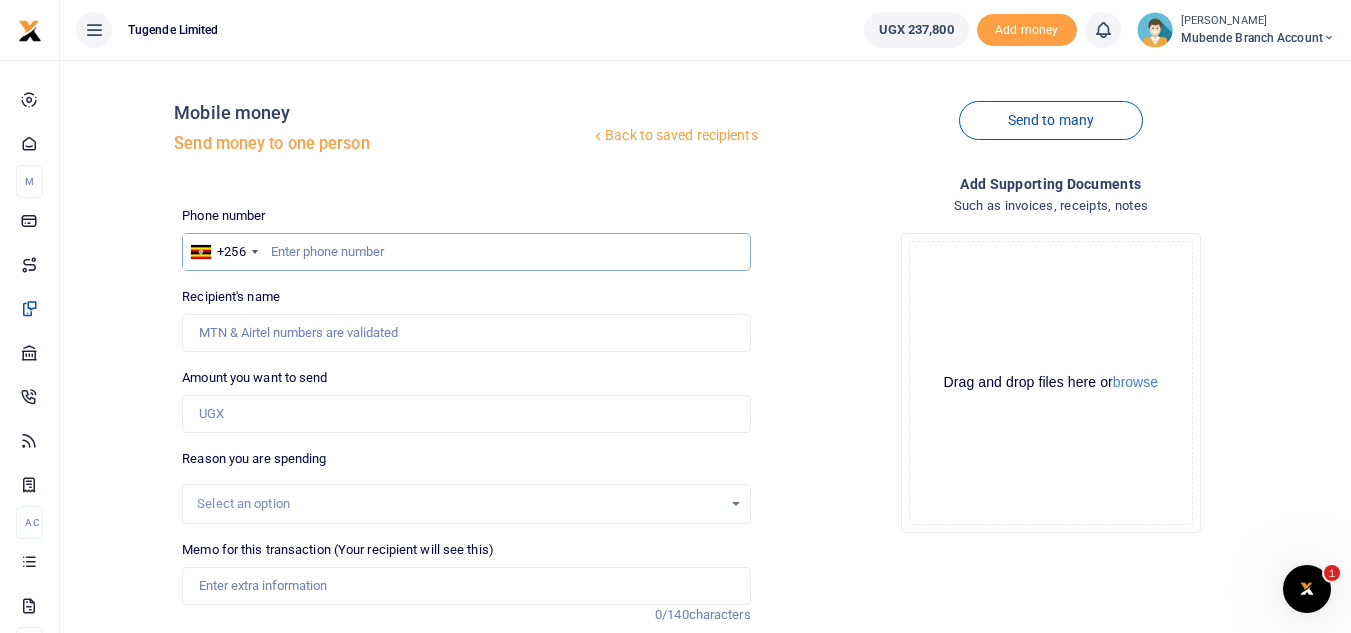click at bounding box center (466, 252) 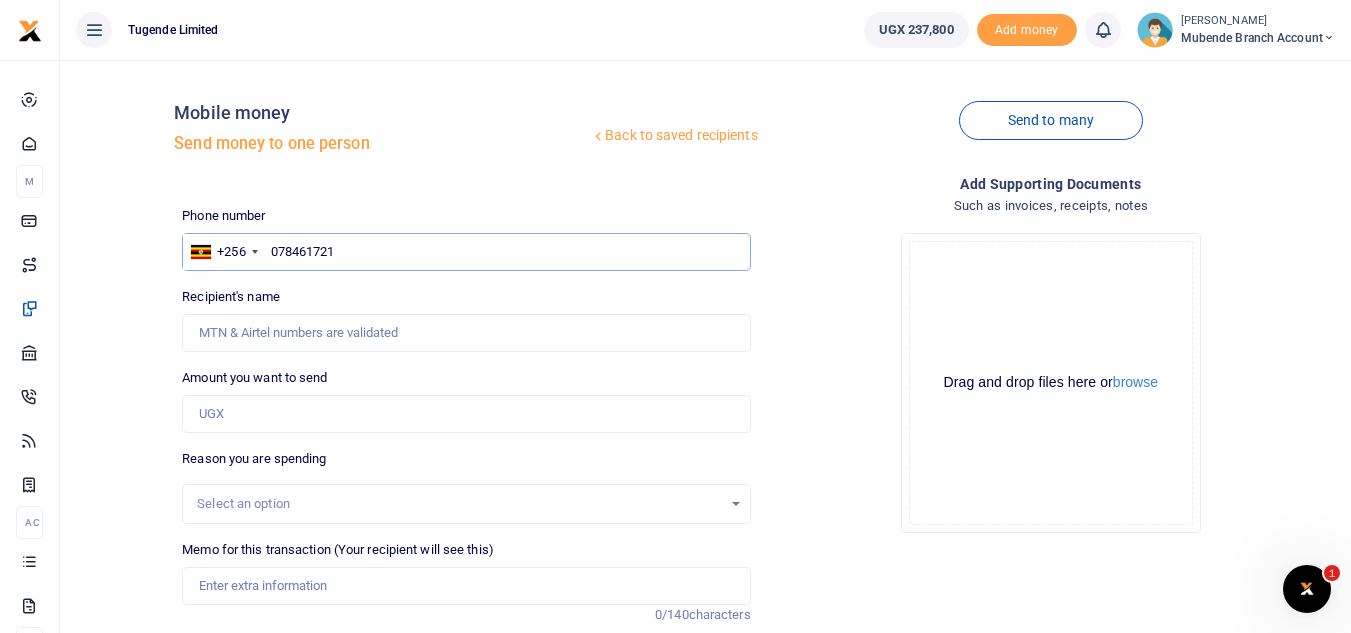 type on "0784617215" 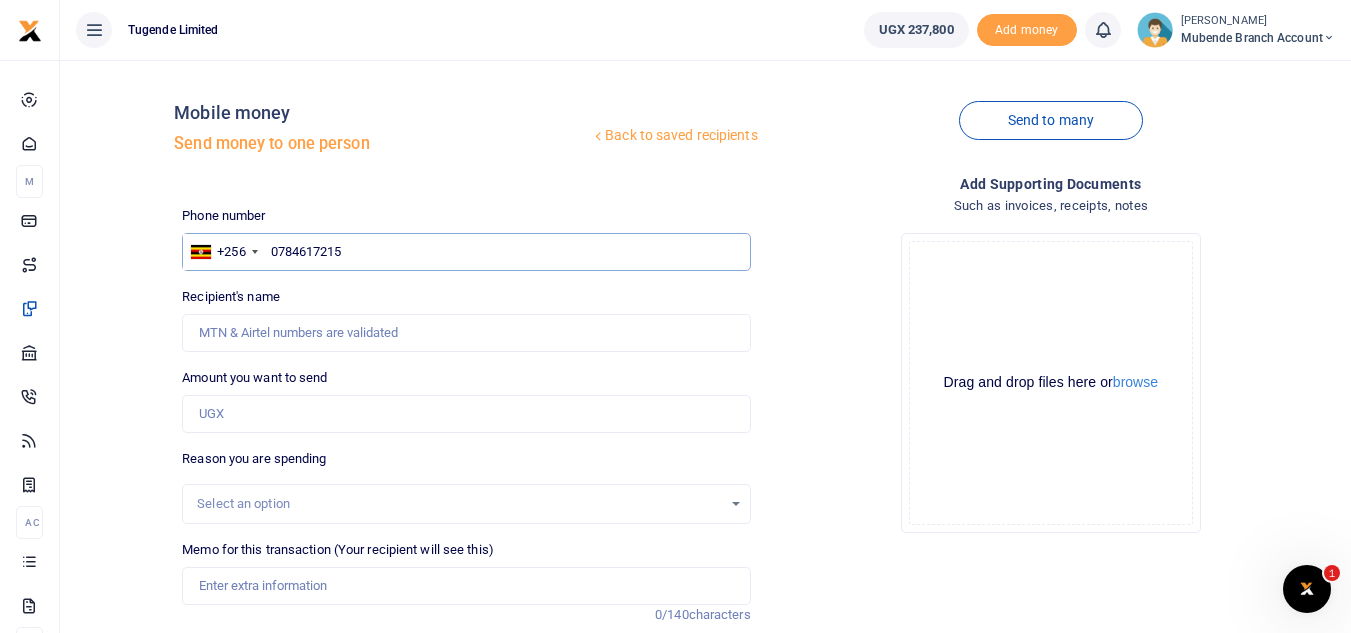 type on "Richard Munyirwa" 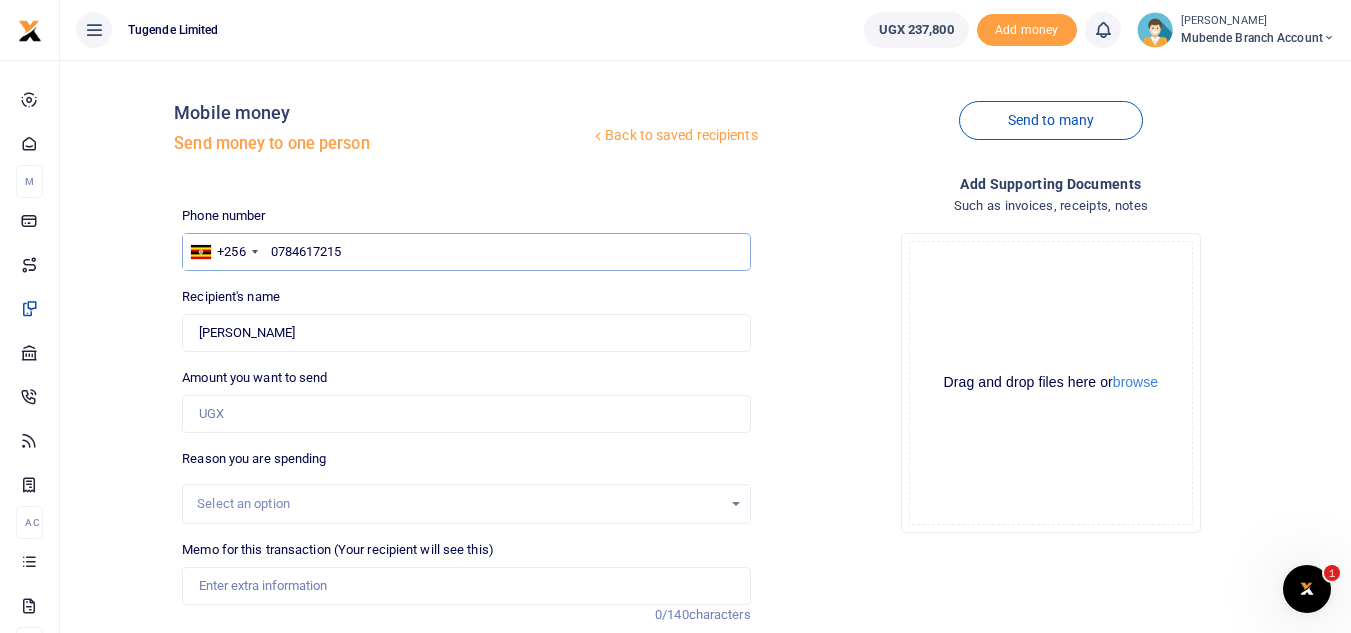 type on "0784617215" 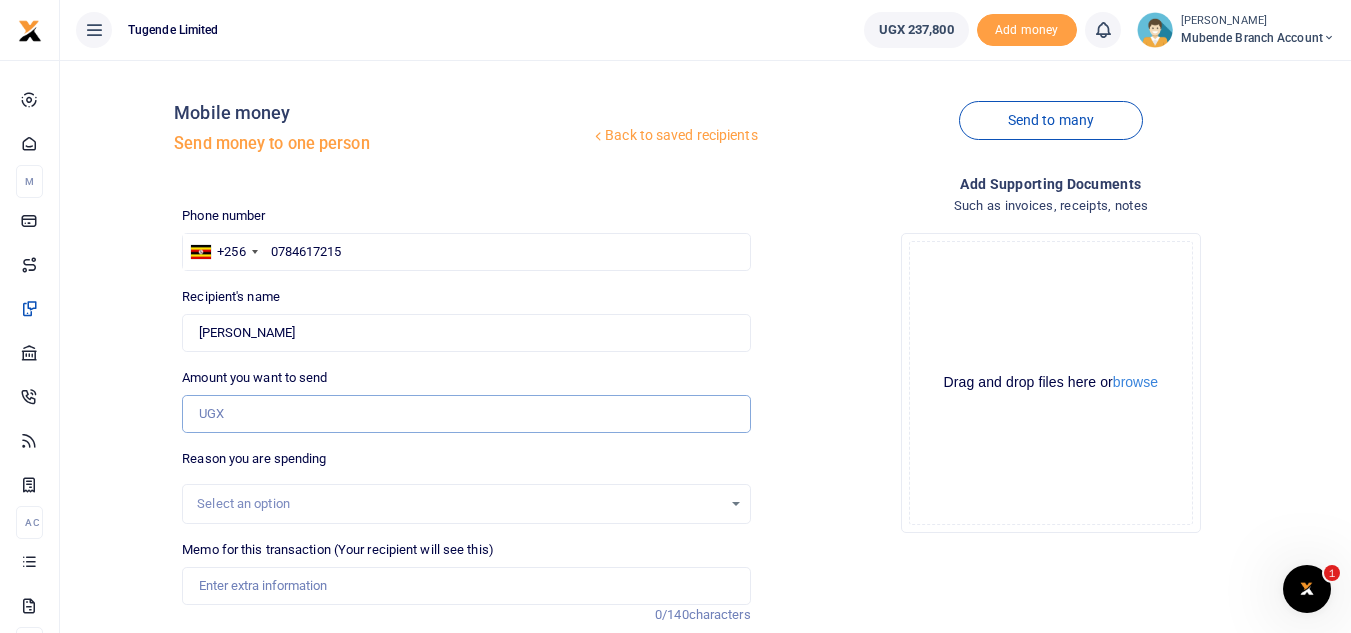 click on "Amount you want to send" at bounding box center (466, 414) 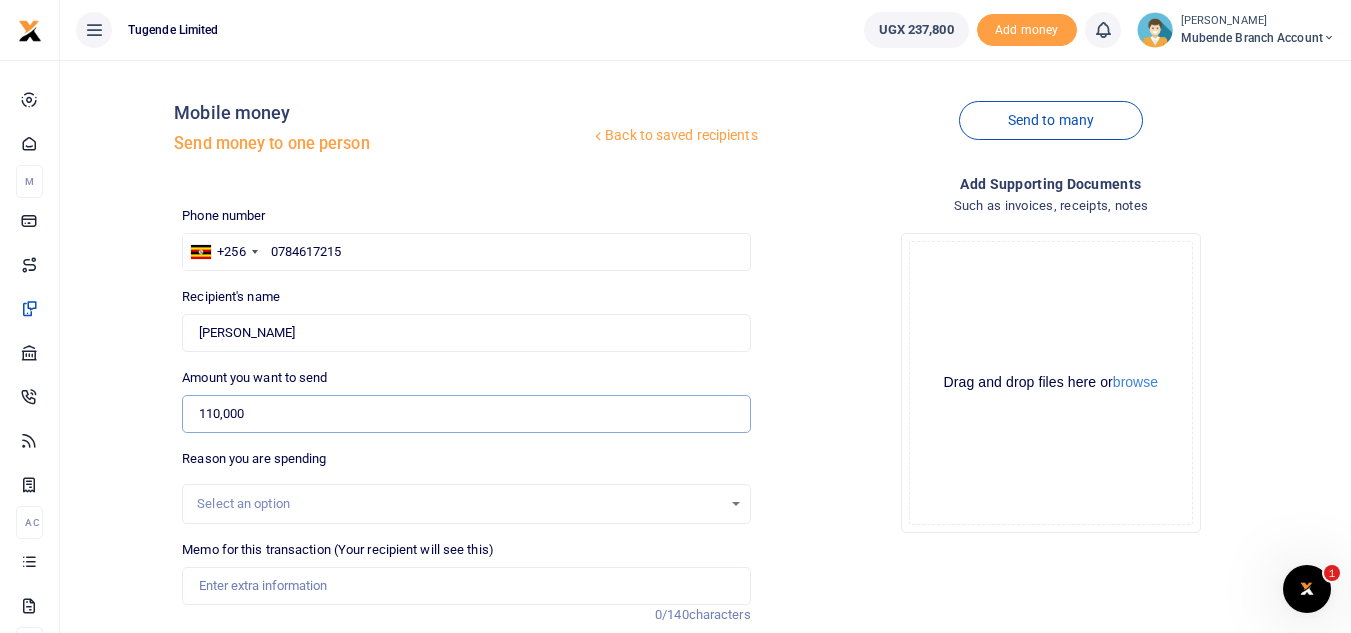 type on "110,000" 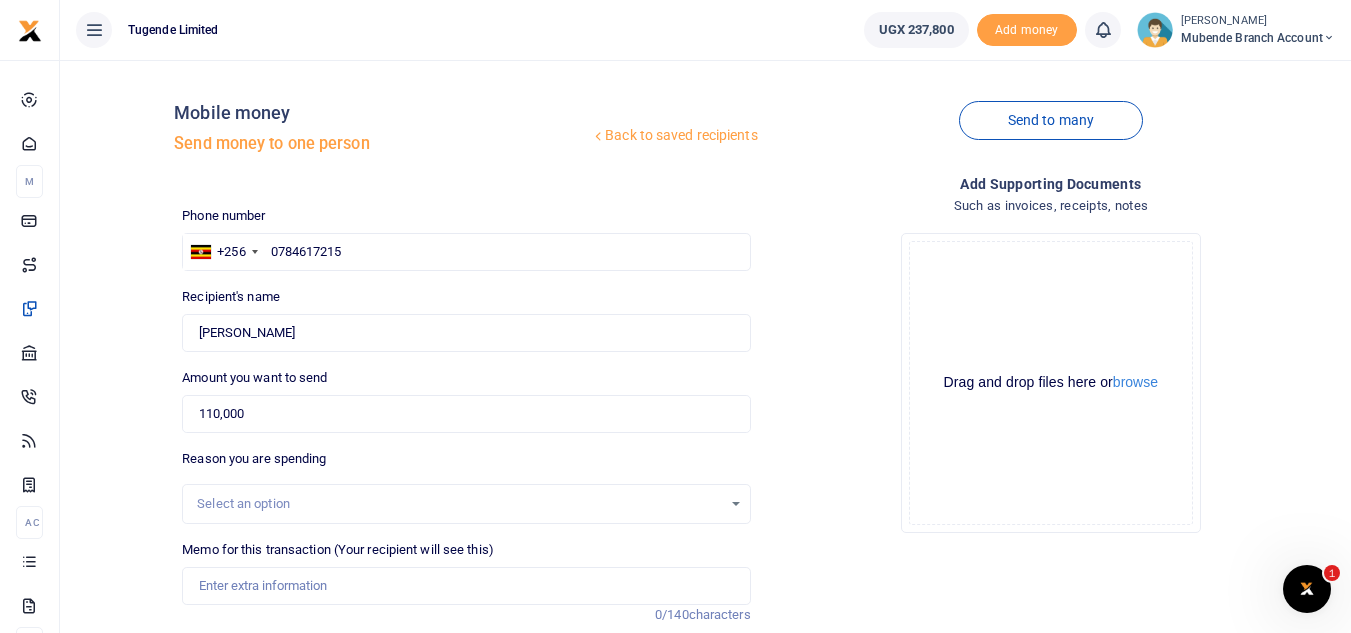 click on "Select an option" at bounding box center (459, 504) 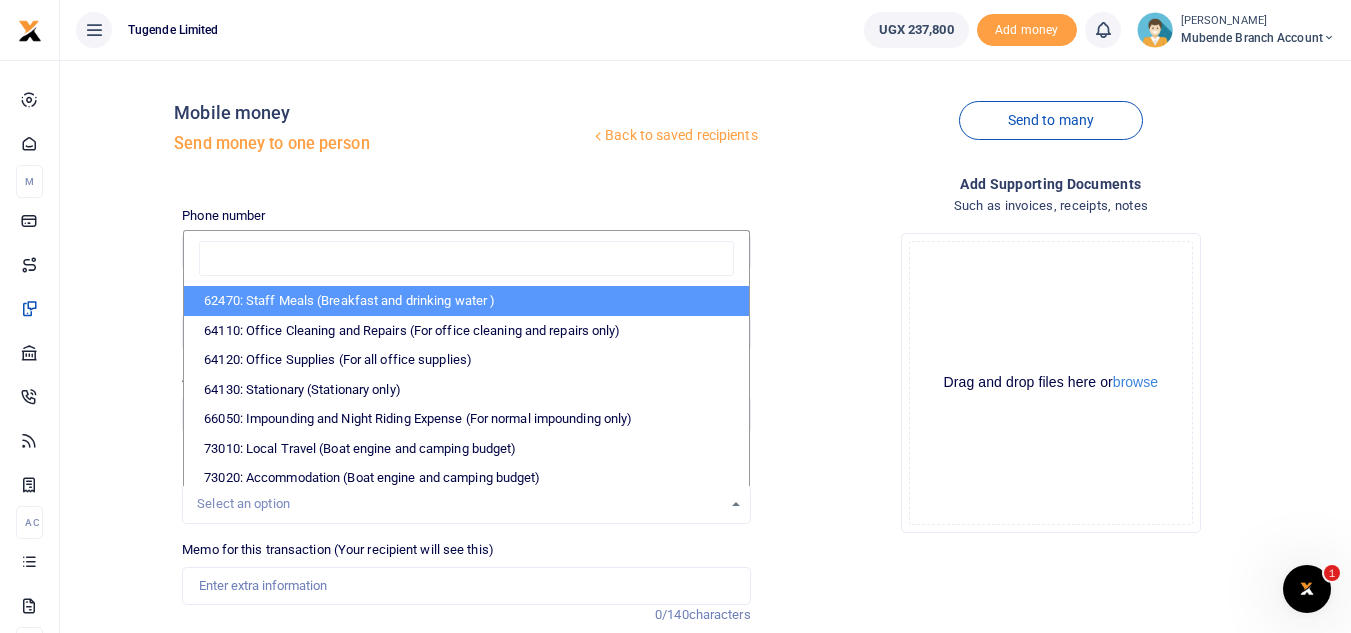 click on "Drop your files here Drag and drop files here or  browse Powered by  Uppy" at bounding box center [1051, 383] 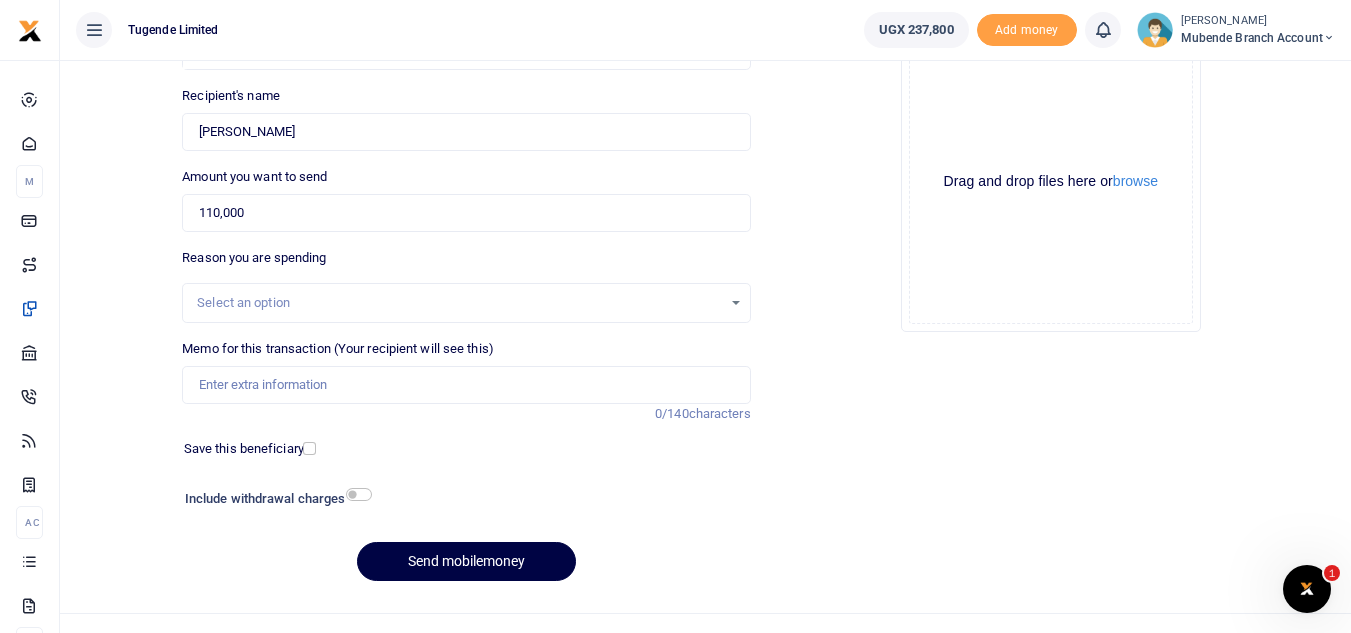 scroll, scrollTop: 216, scrollLeft: 0, axis: vertical 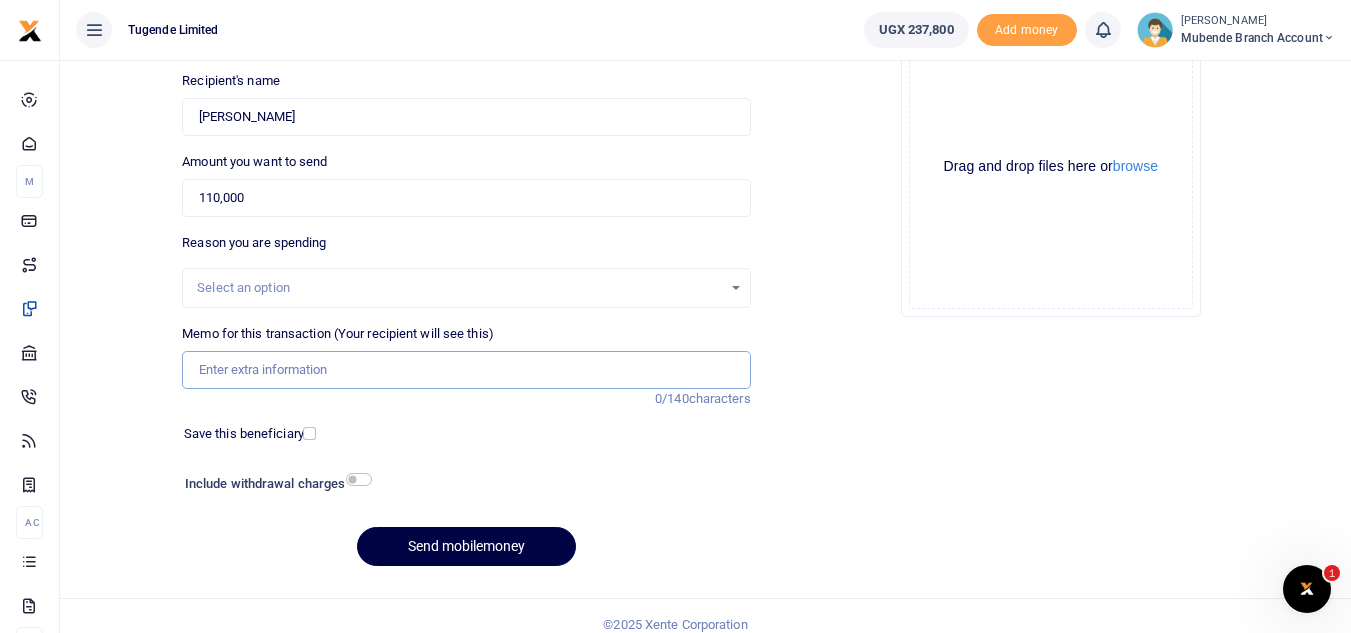 click on "Memo for this transaction (Your recipient will see this)" at bounding box center (466, 370) 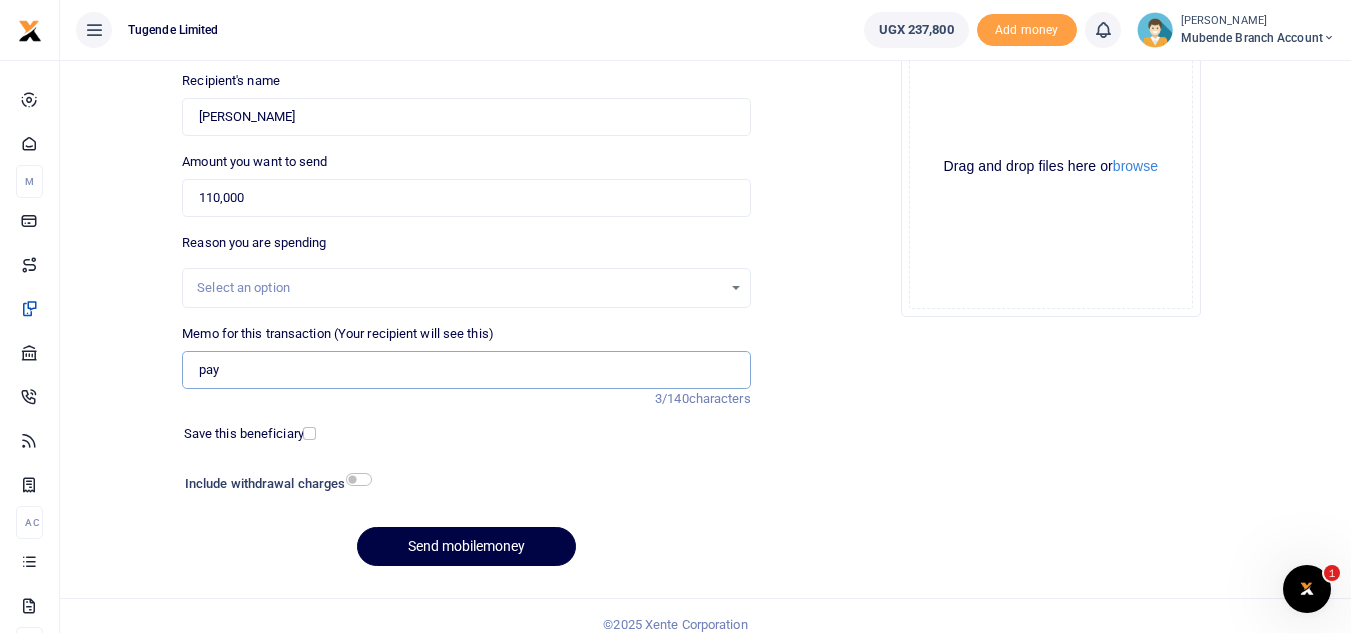 type on "payment for 5 bikes delivery from [GEOGRAPHIC_DATA] to Mubende  Tugende branch" 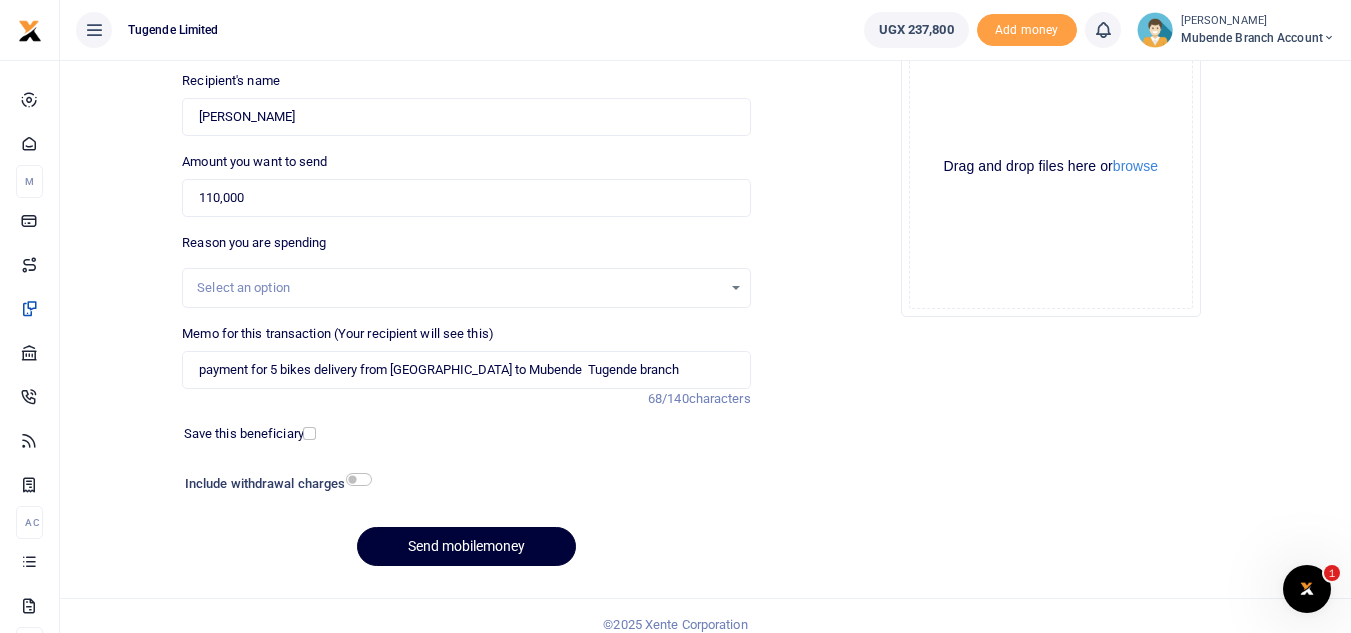 click on "Send mobilemoney" at bounding box center (466, 546) 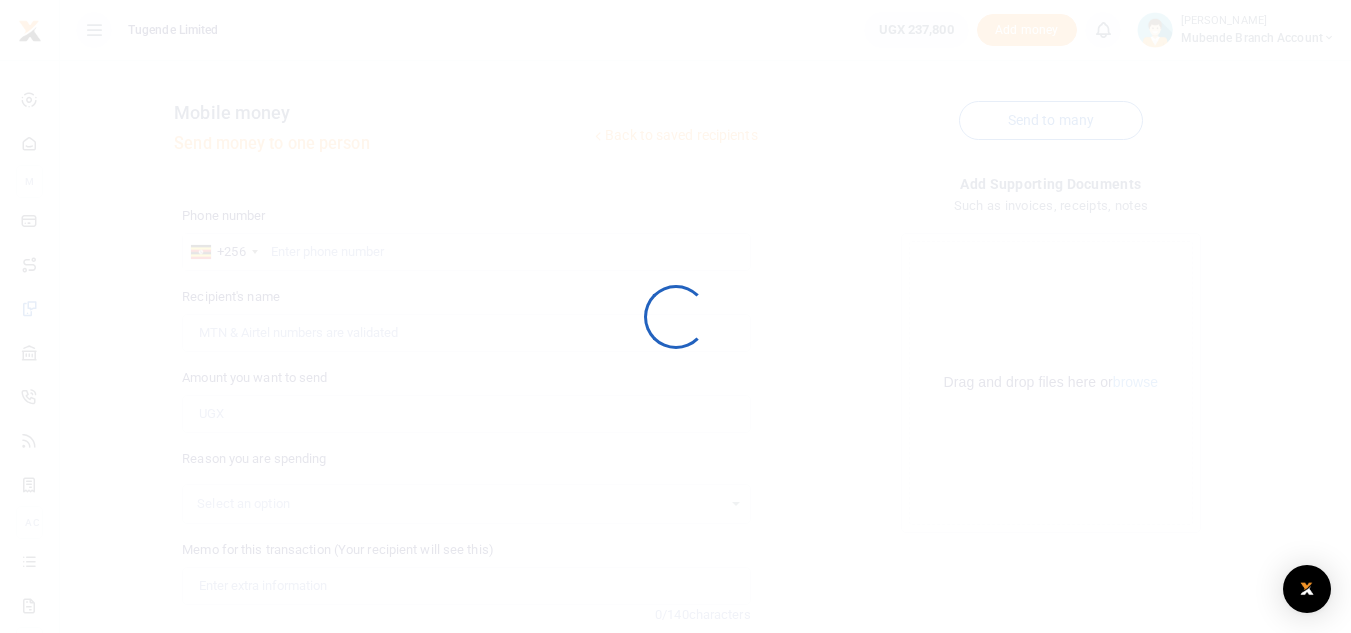 scroll, scrollTop: 214, scrollLeft: 0, axis: vertical 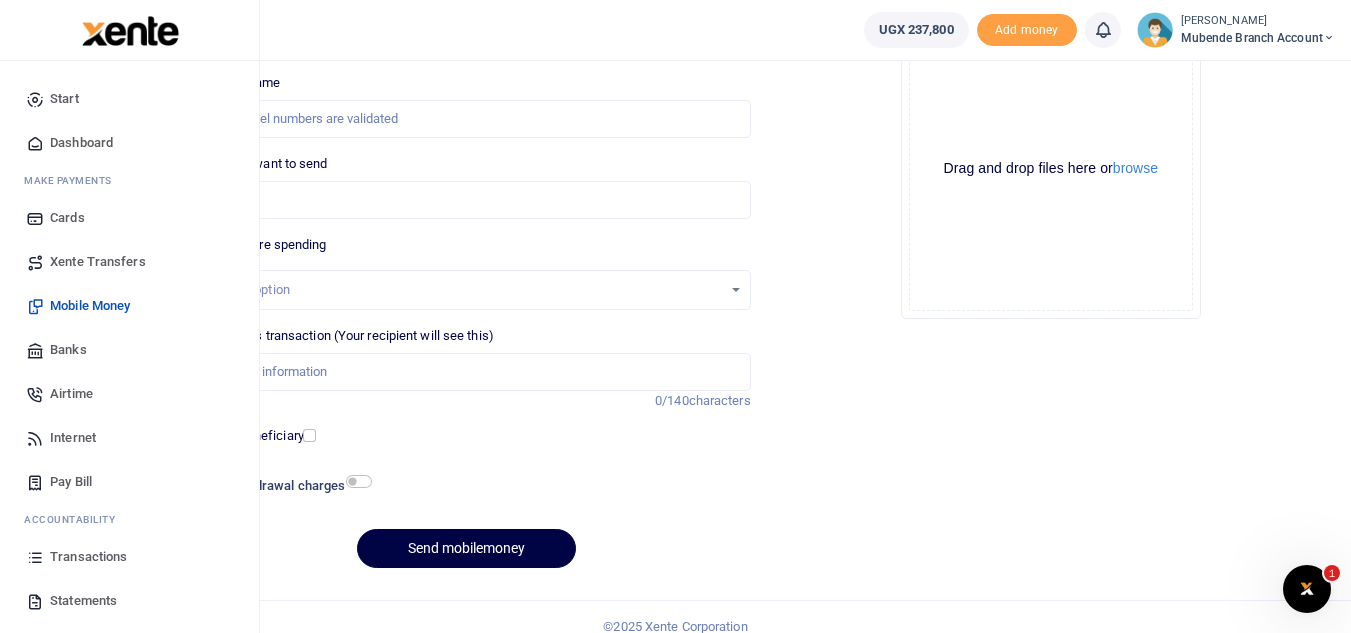 click on "Transactions" at bounding box center (88, 557) 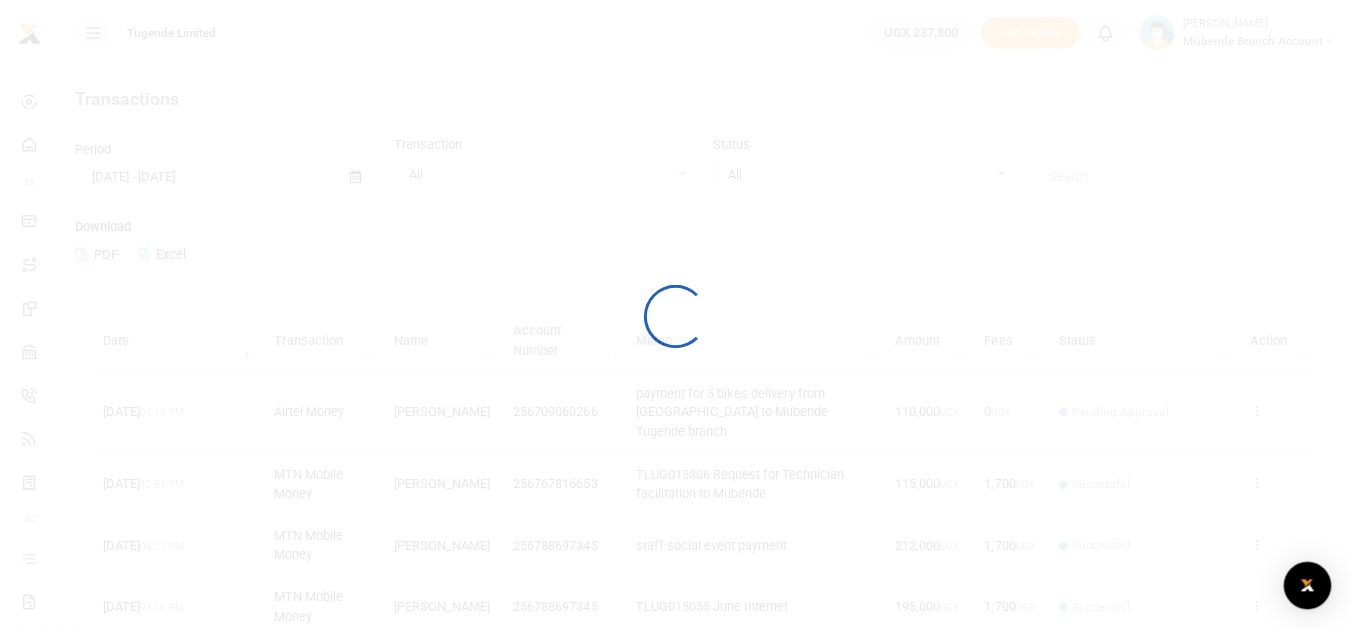 scroll, scrollTop: 0, scrollLeft: 0, axis: both 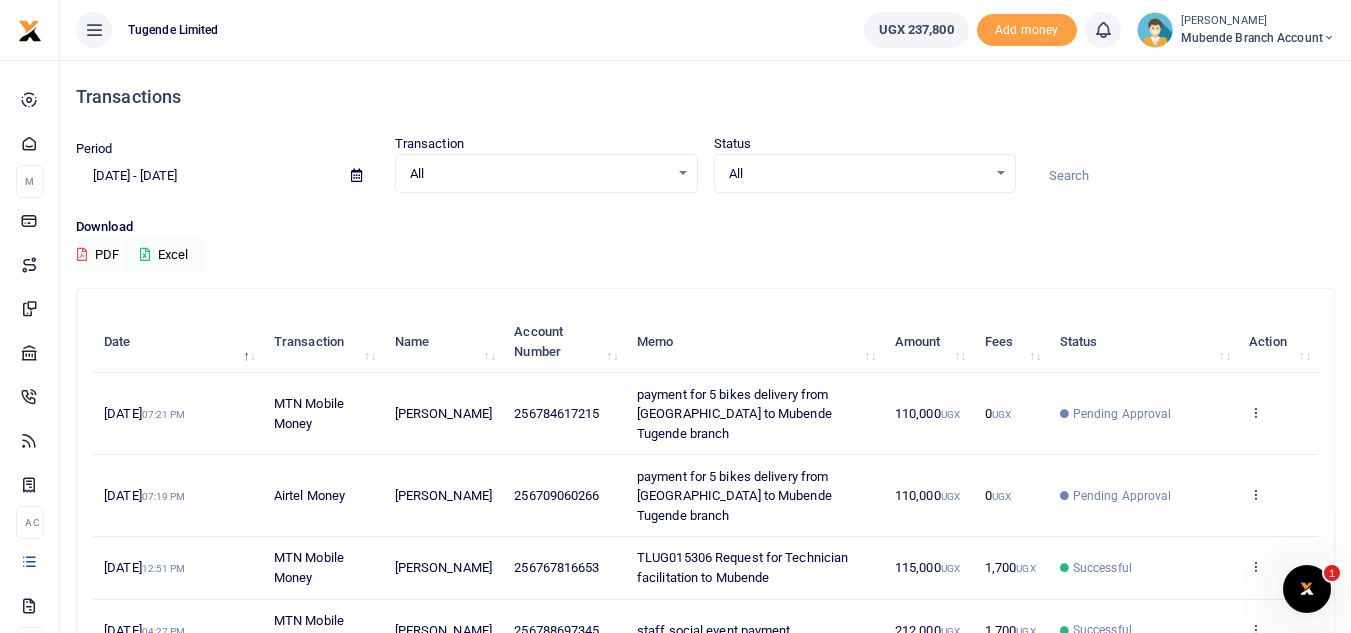 click at bounding box center (1255, 494) 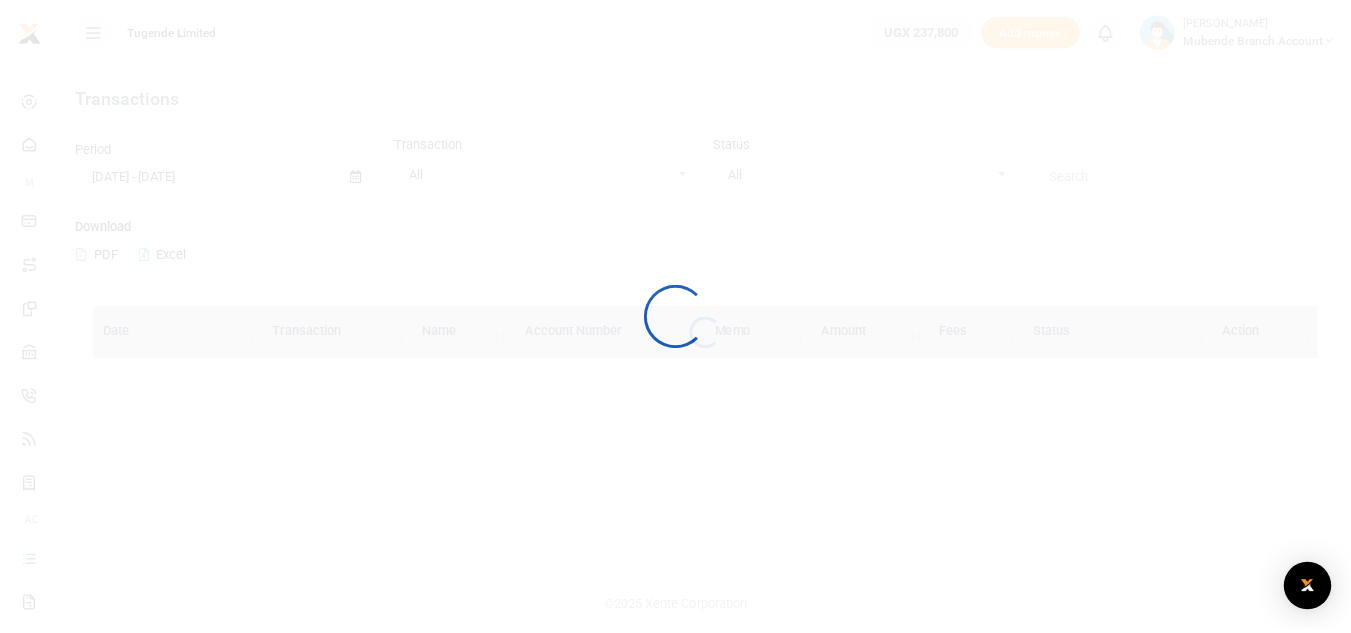 scroll, scrollTop: 0, scrollLeft: 0, axis: both 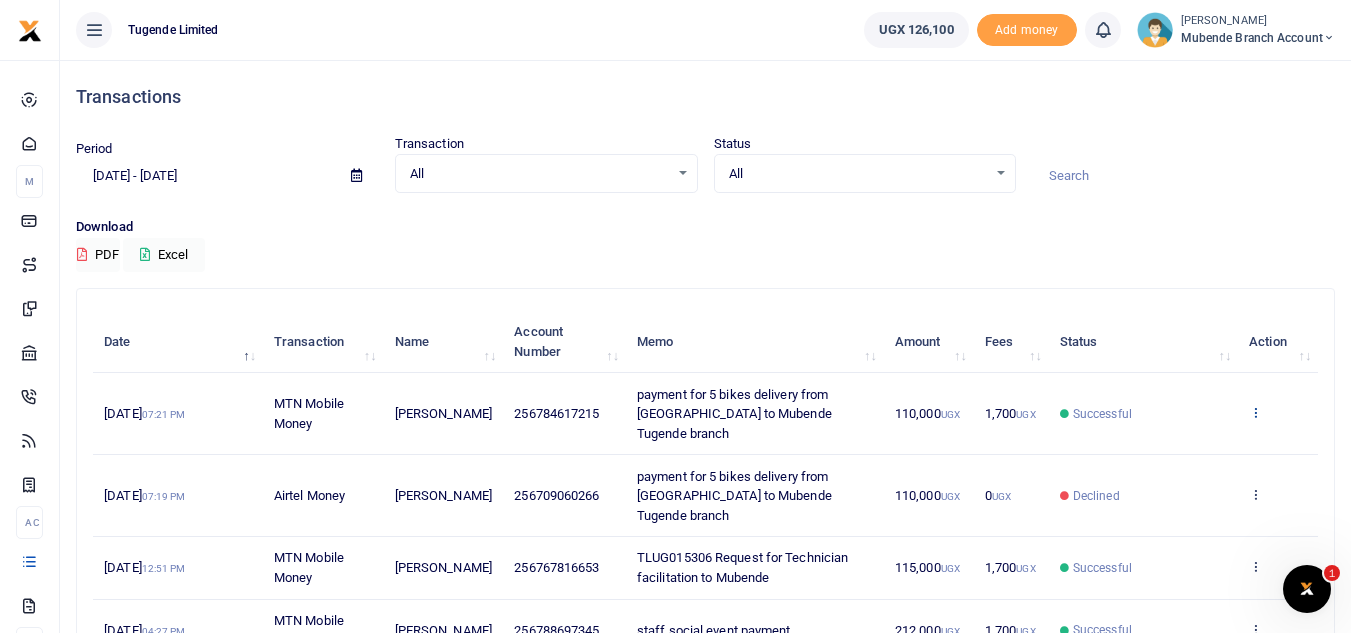 click at bounding box center [1255, 412] 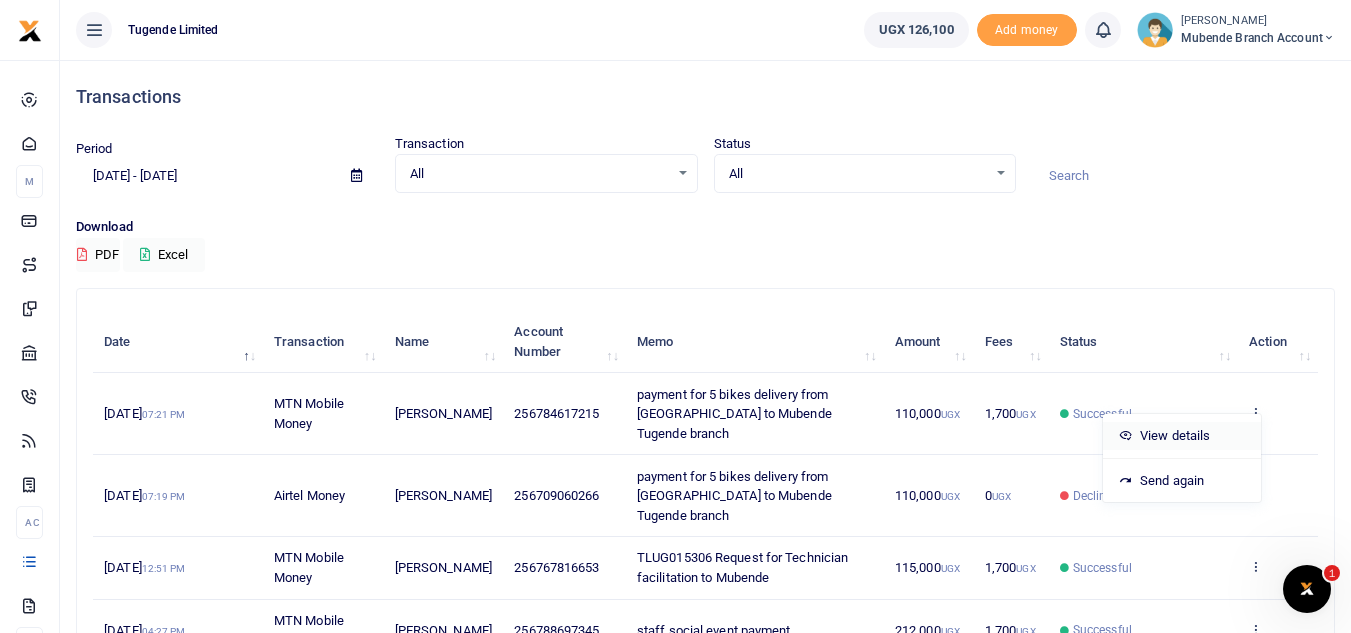 click on "View details" at bounding box center [1182, 436] 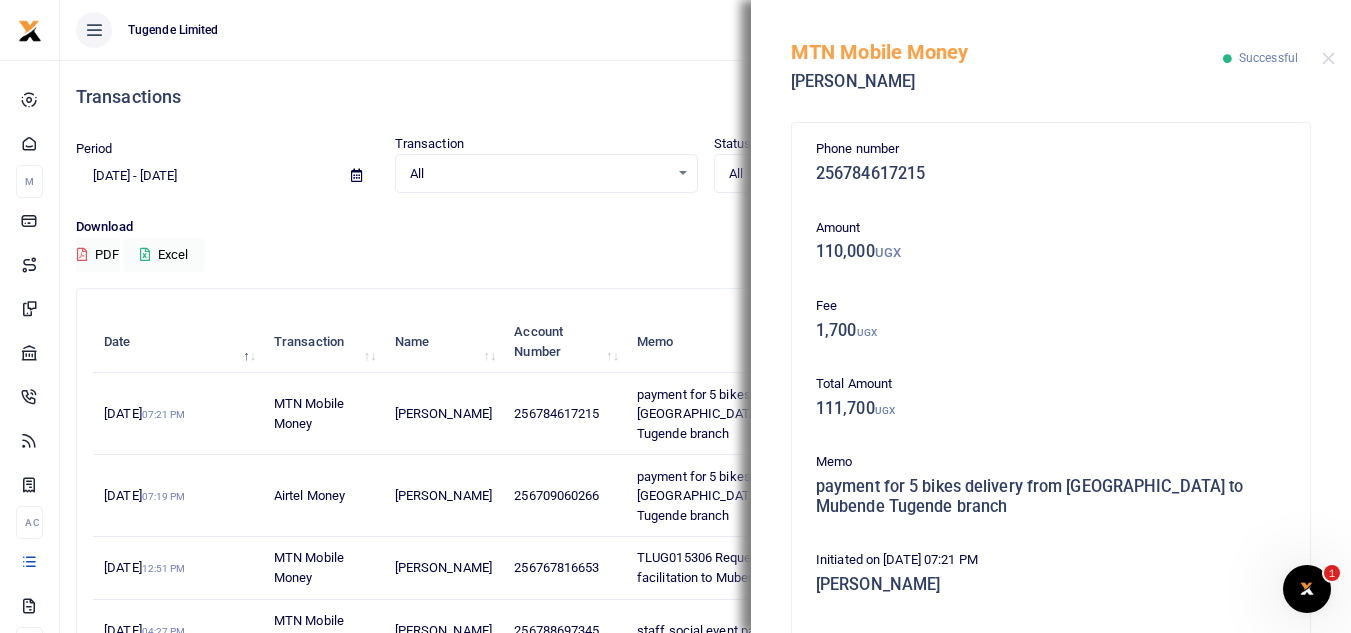 scroll, scrollTop: 450, scrollLeft: 0, axis: vertical 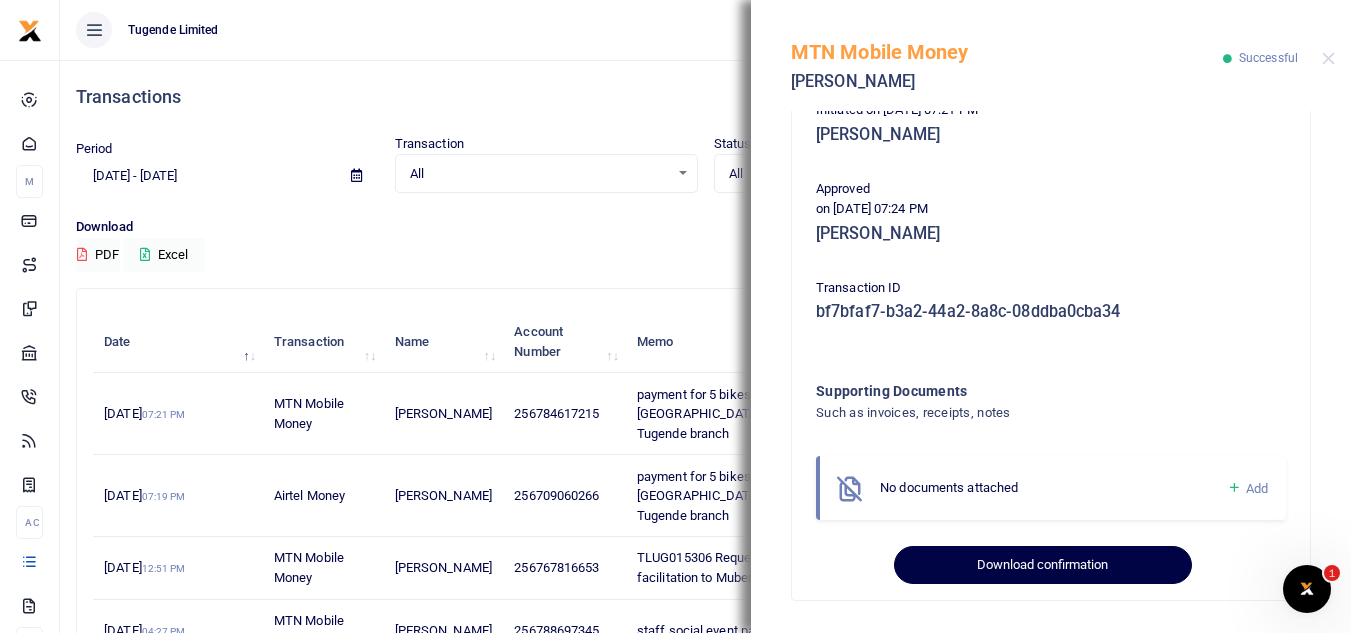 click on "Download confirmation" at bounding box center [1042, 565] 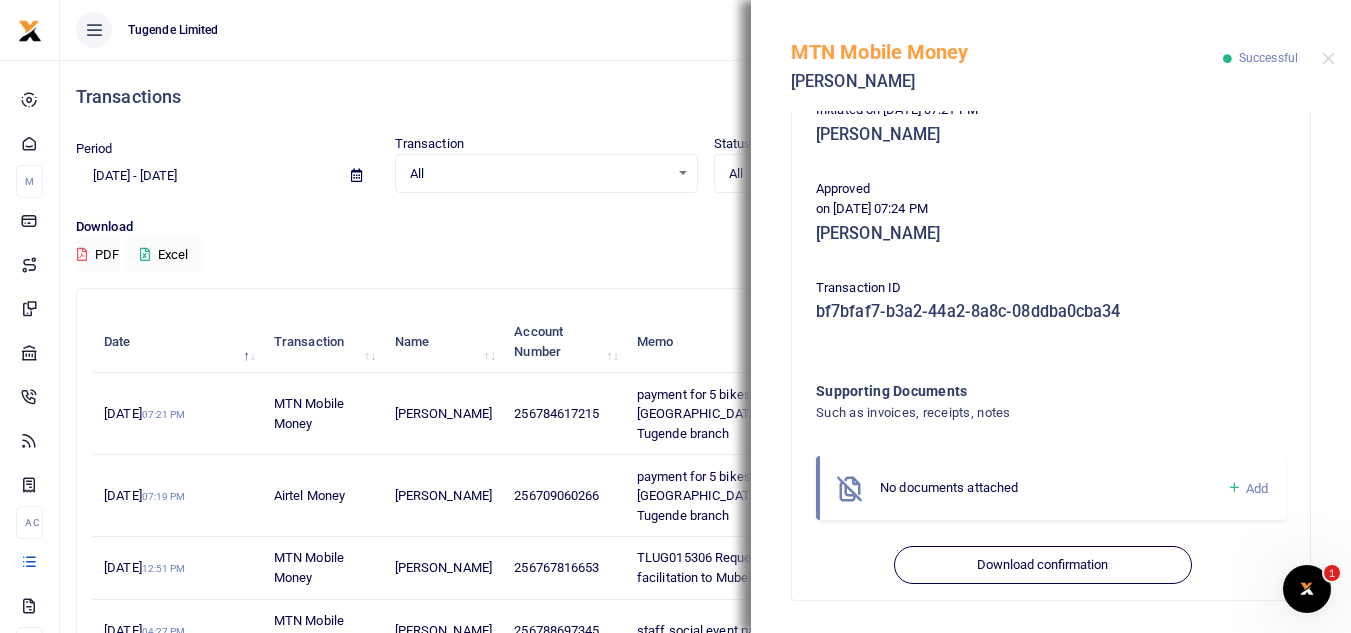 click on "Tugende Limited" at bounding box center [454, 30] 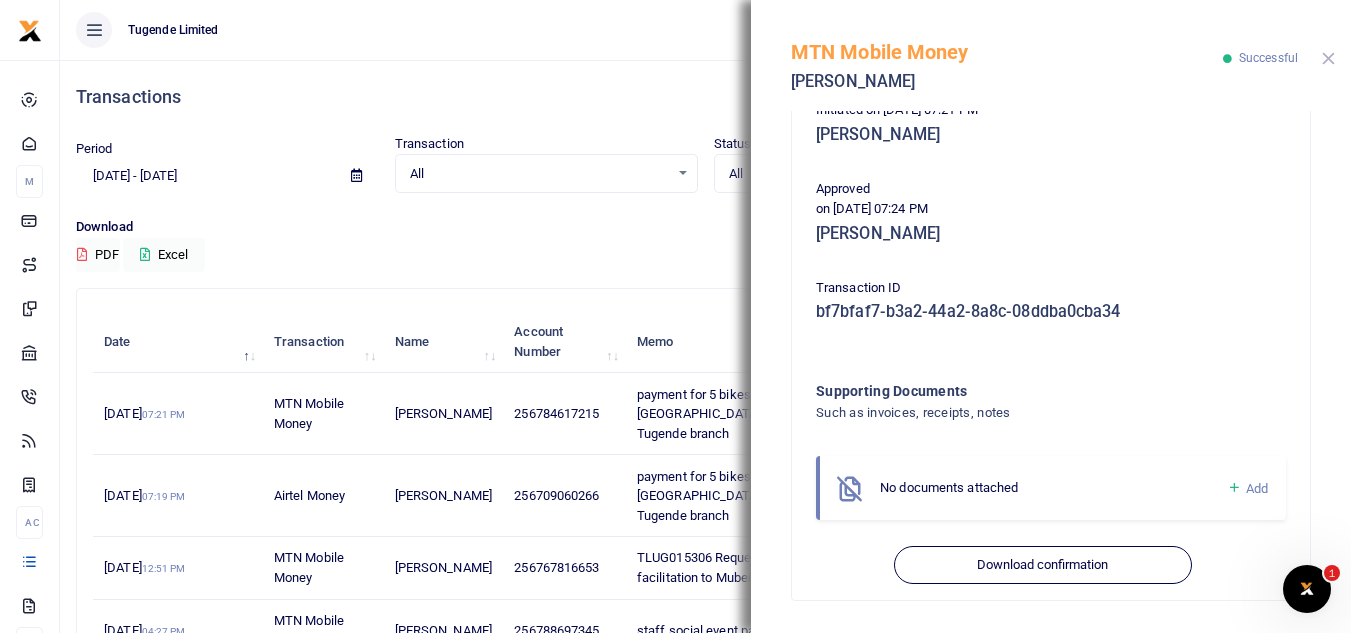 click at bounding box center [1328, 58] 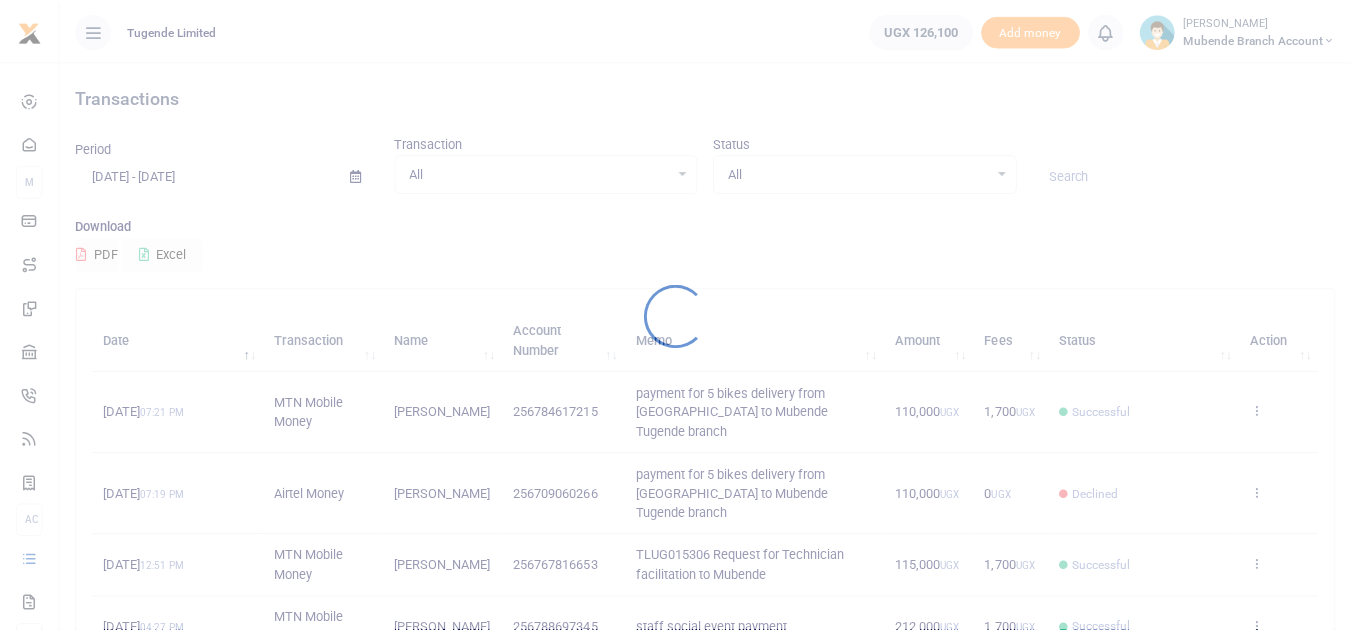 scroll, scrollTop: 0, scrollLeft: 0, axis: both 